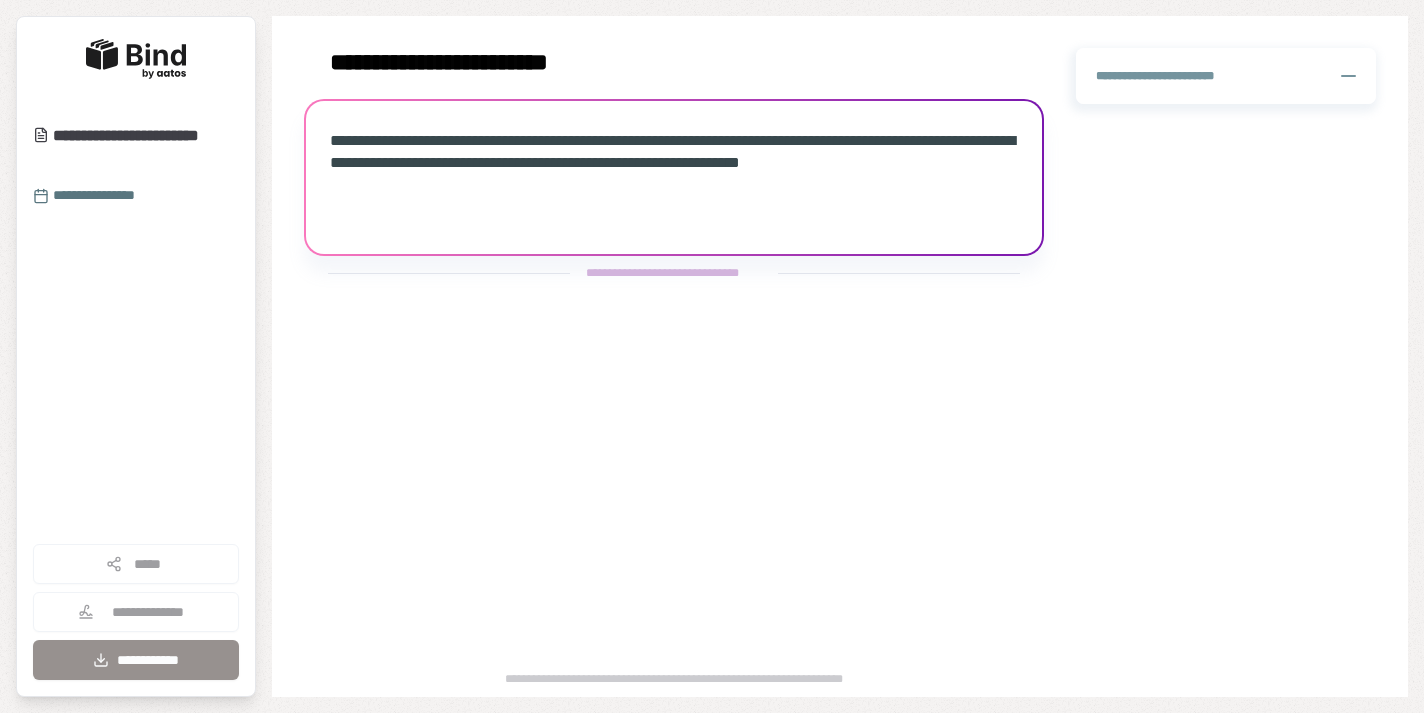 scroll, scrollTop: 0, scrollLeft: 0, axis: both 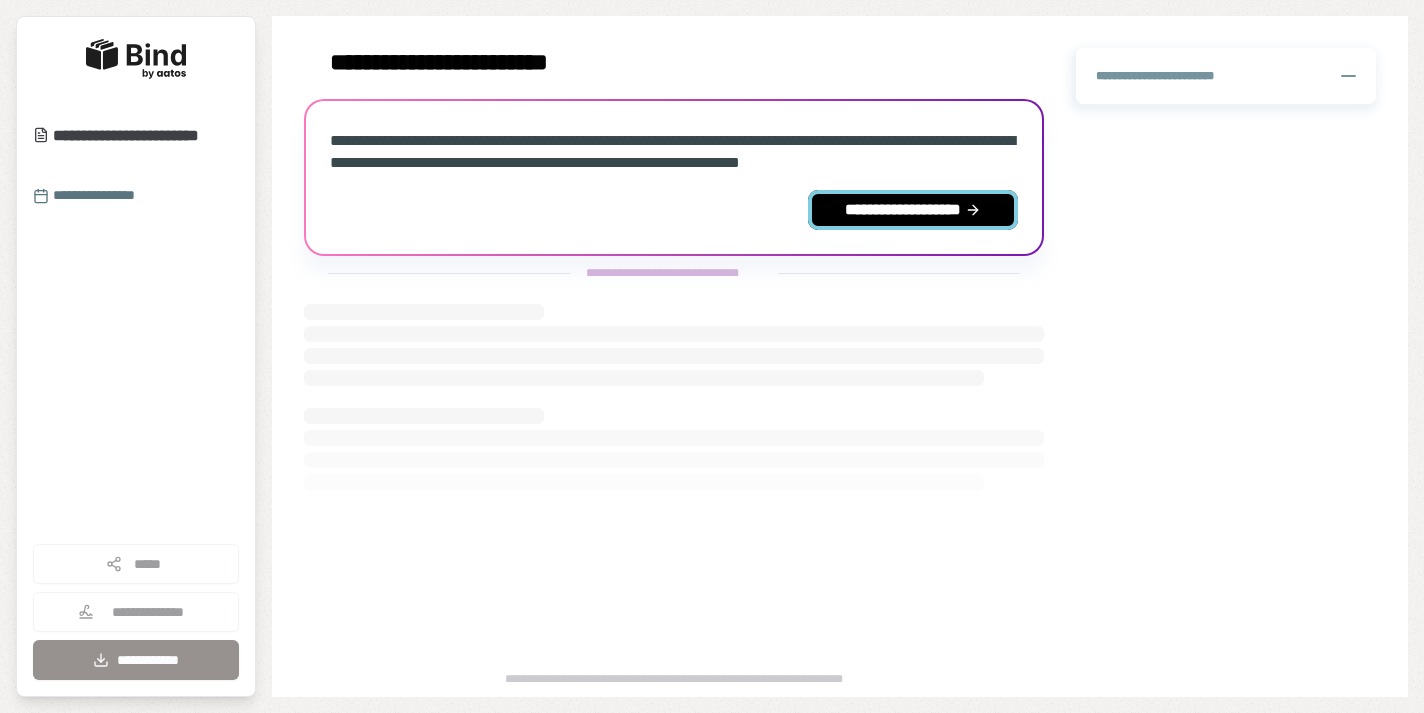 click on "**********" at bounding box center (913, 210) 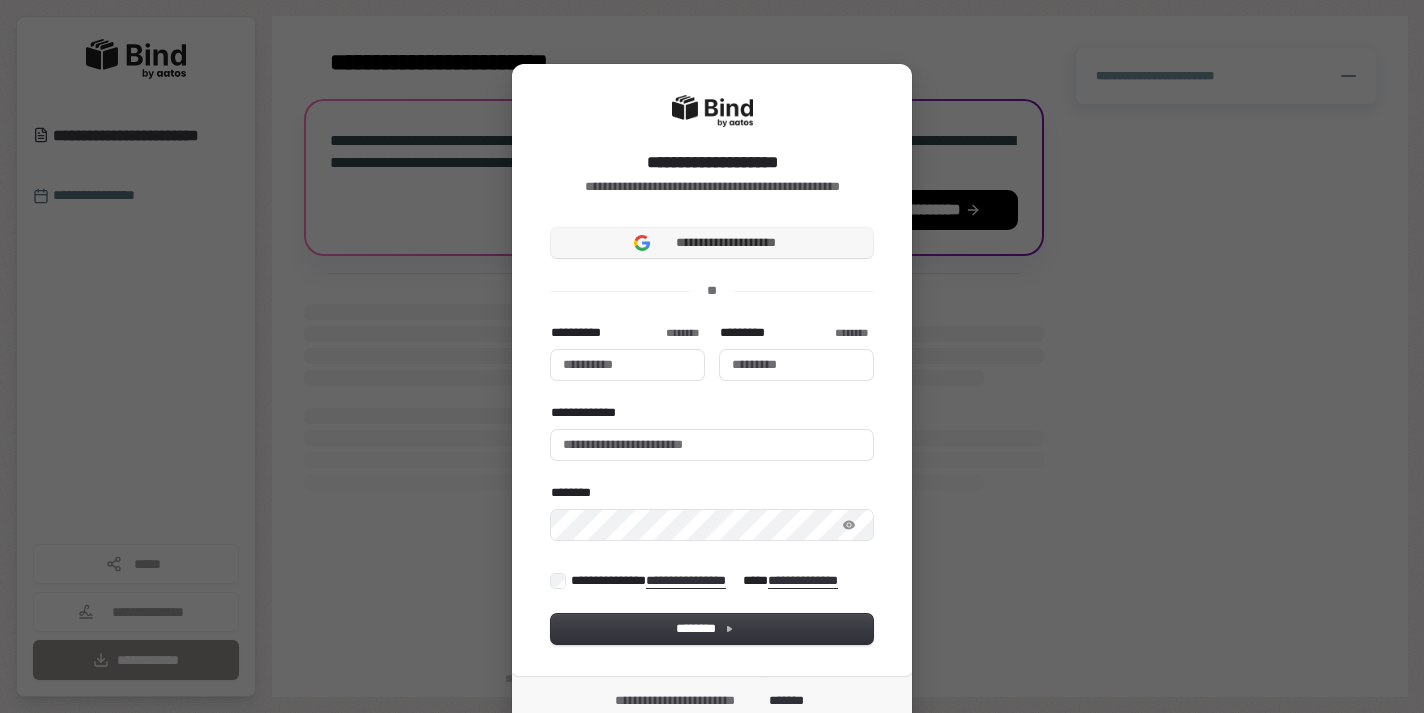 click on "**********" at bounding box center [726, 243] 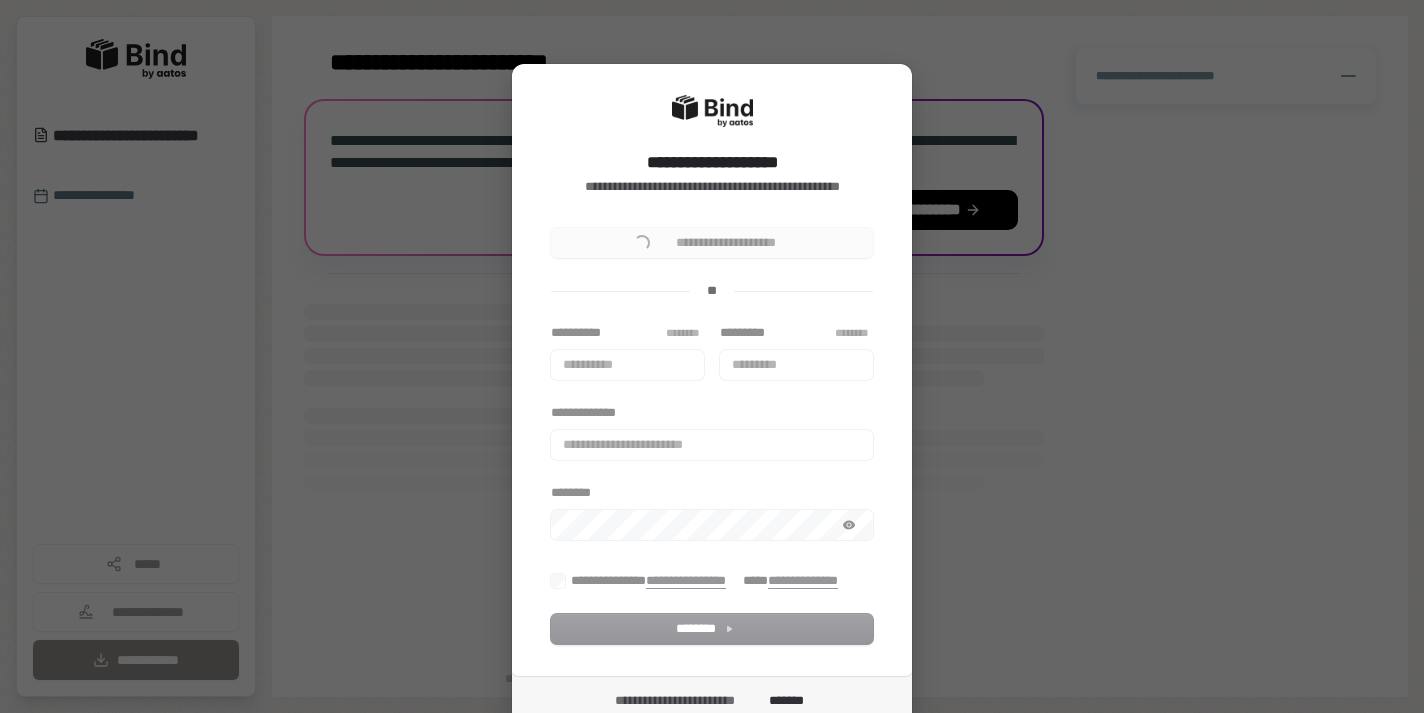 type 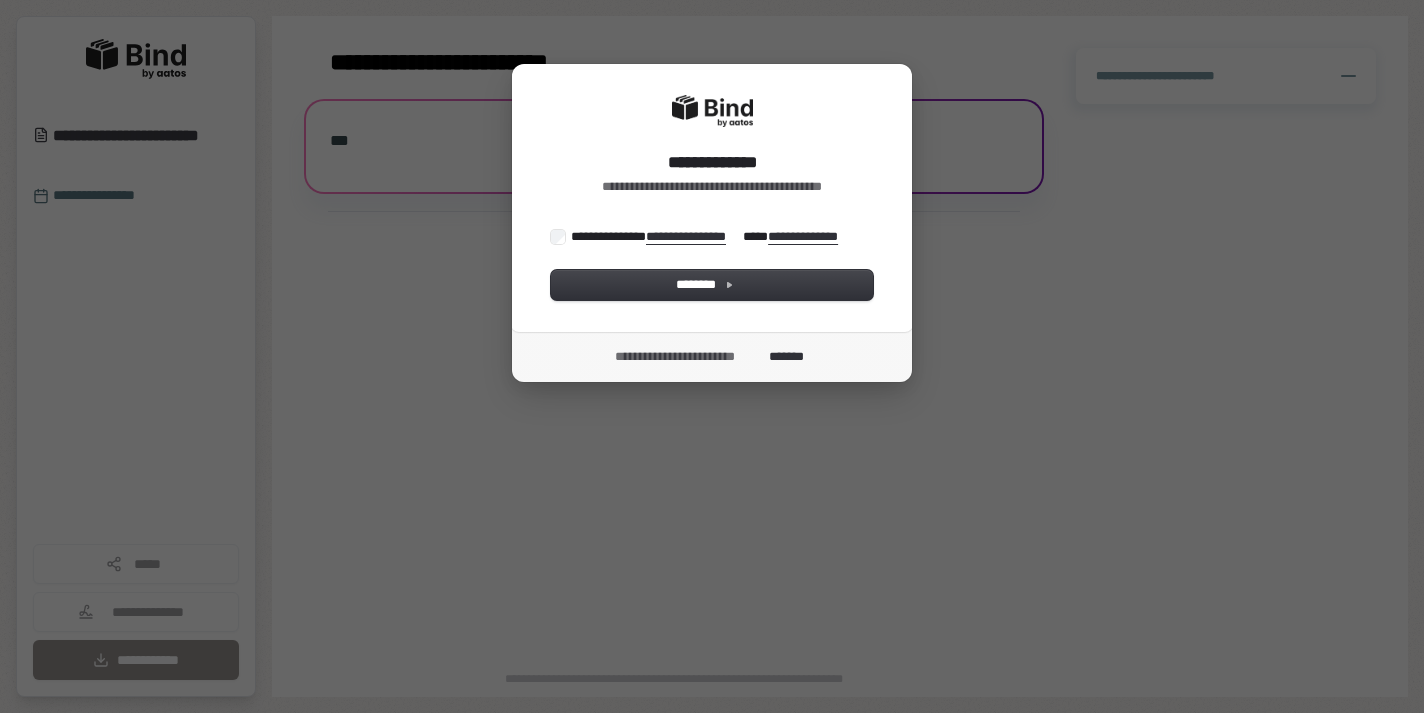 scroll, scrollTop: 0, scrollLeft: 0, axis: both 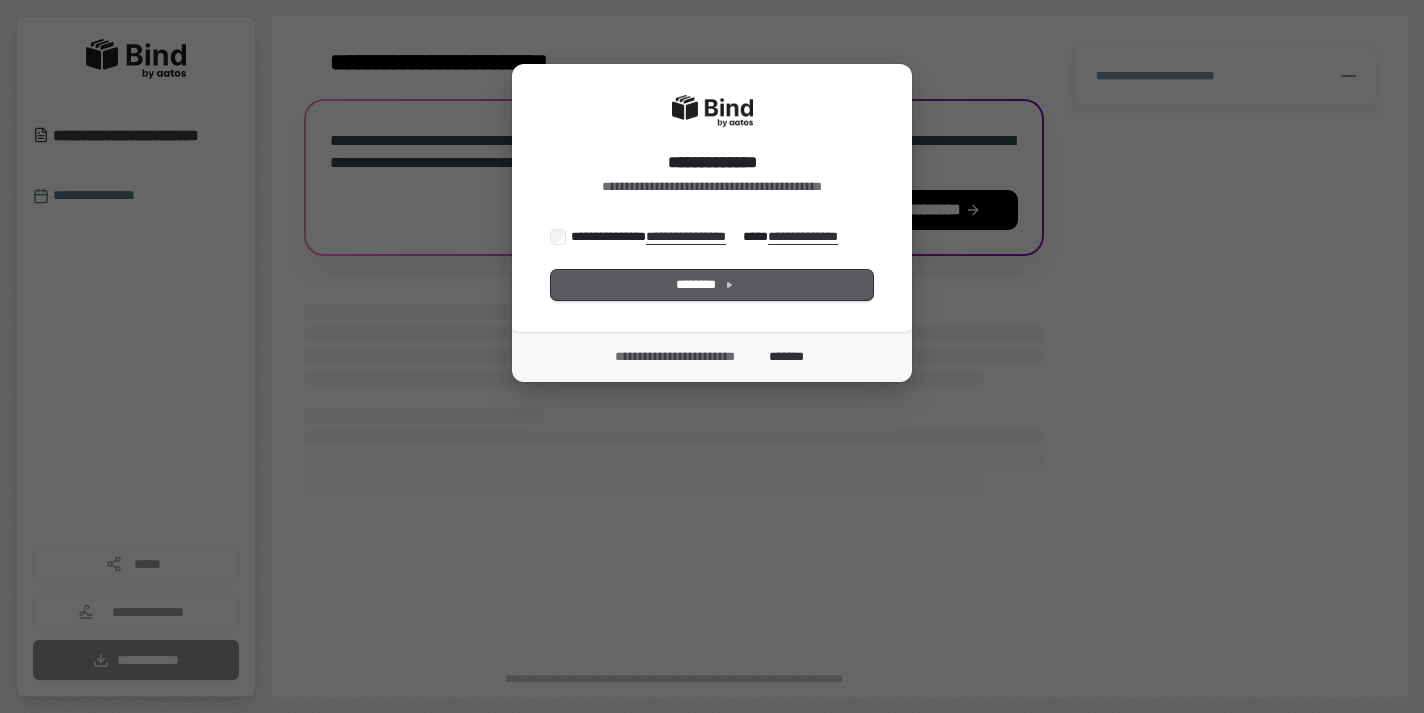 click on "********" at bounding box center (712, 285) 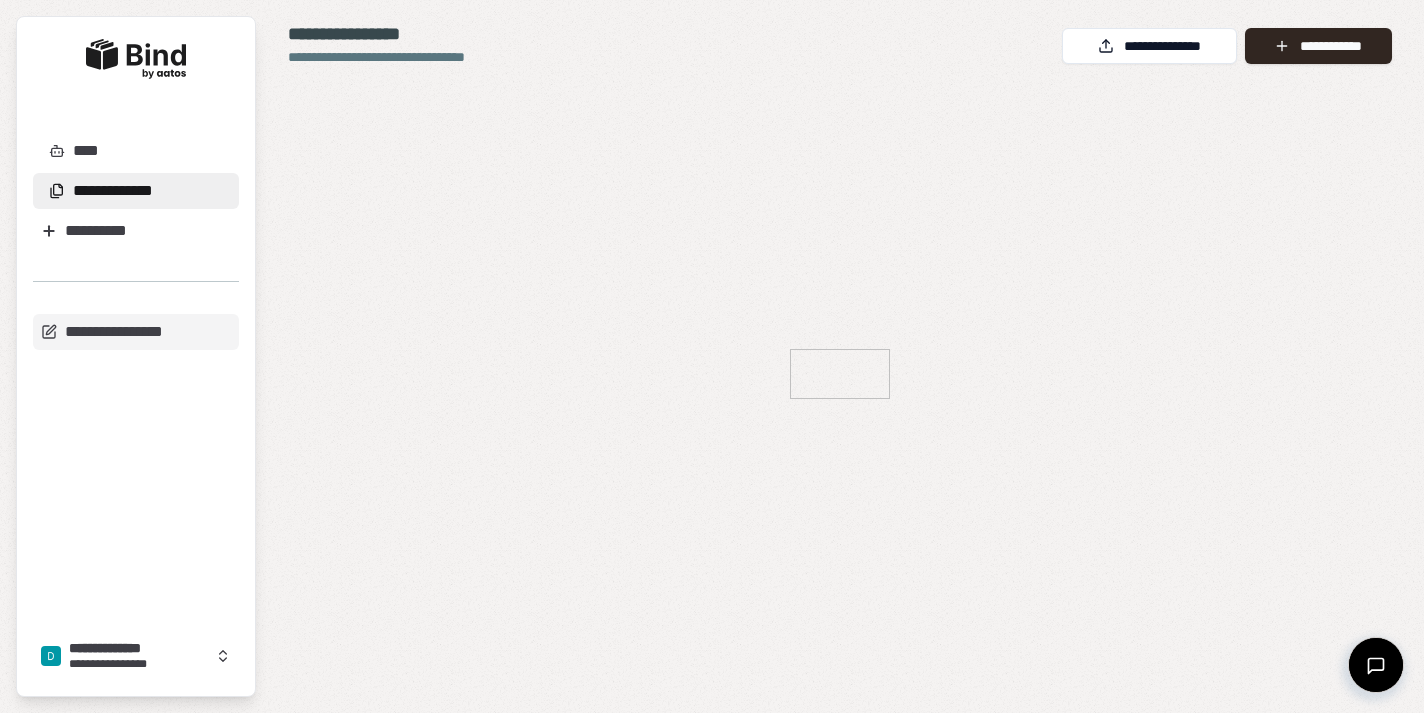 scroll, scrollTop: 0, scrollLeft: 0, axis: both 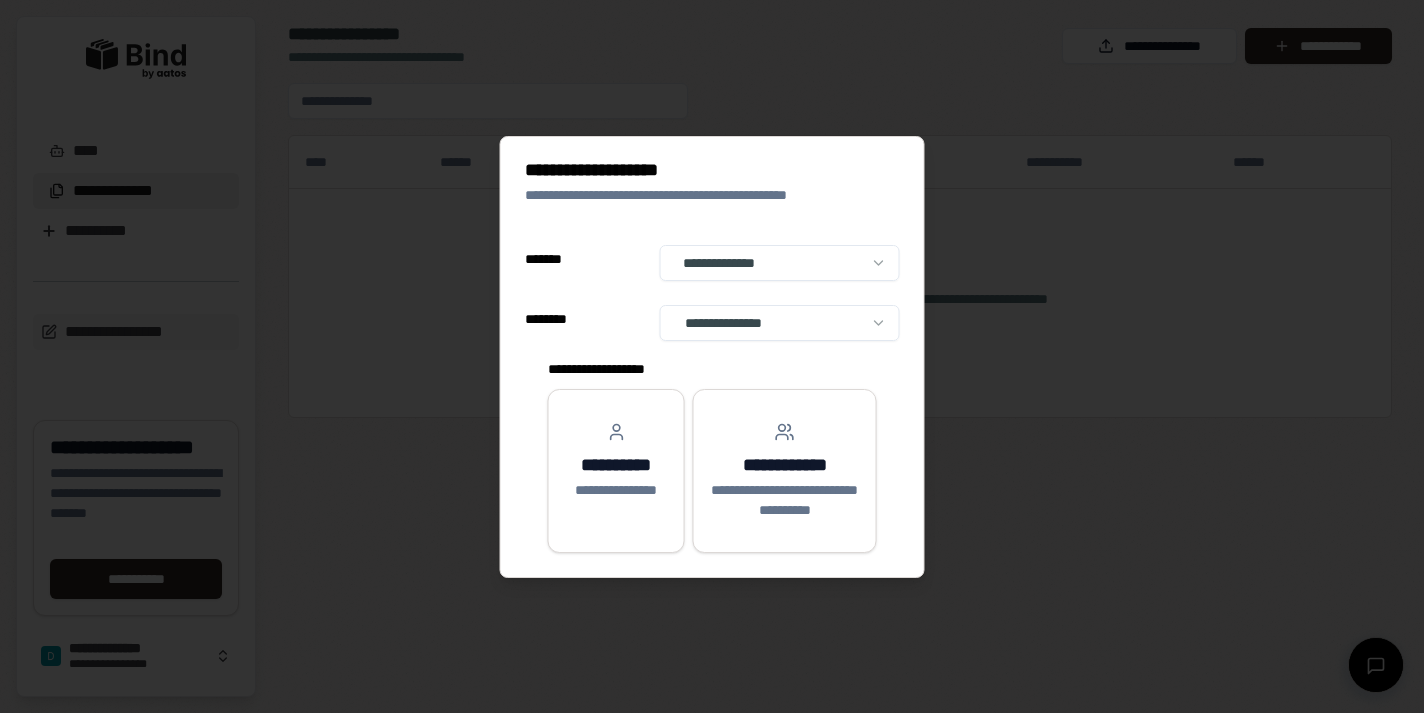 select on "**" 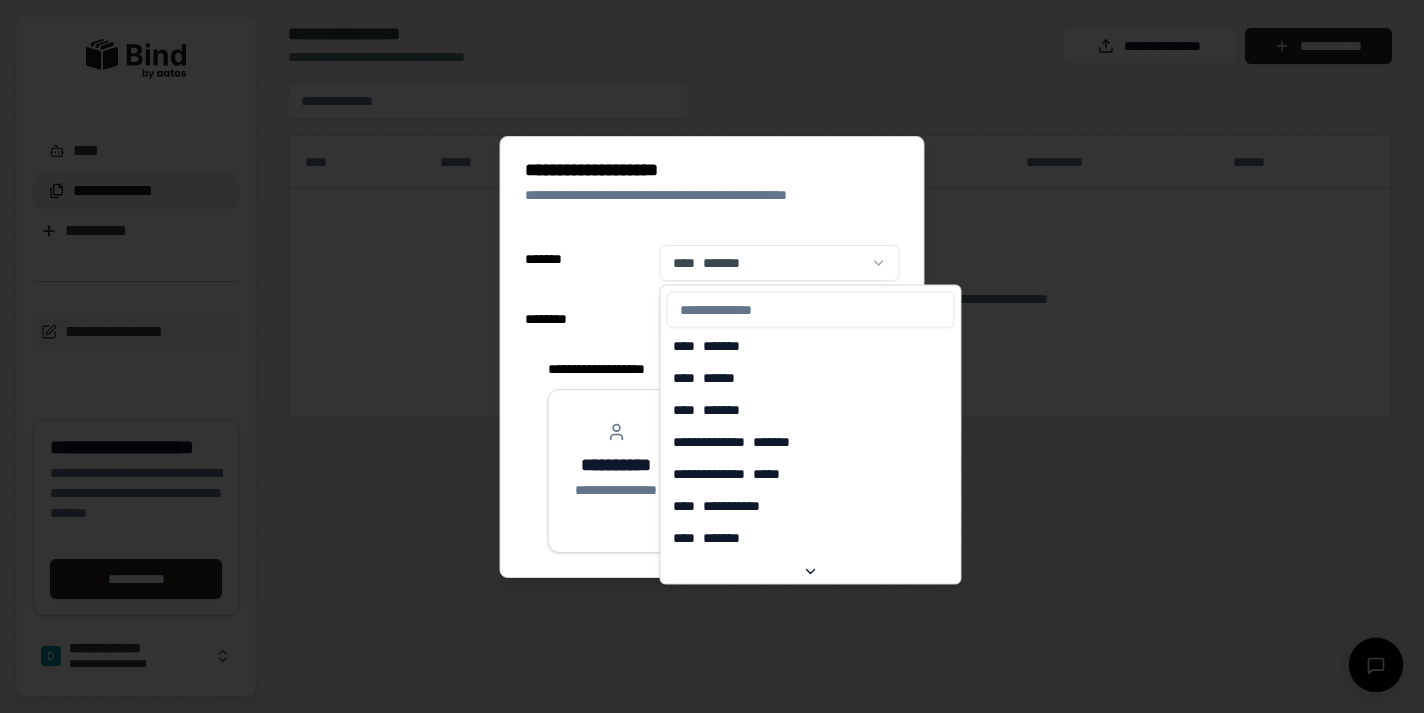click on "**********" at bounding box center [712, 356] 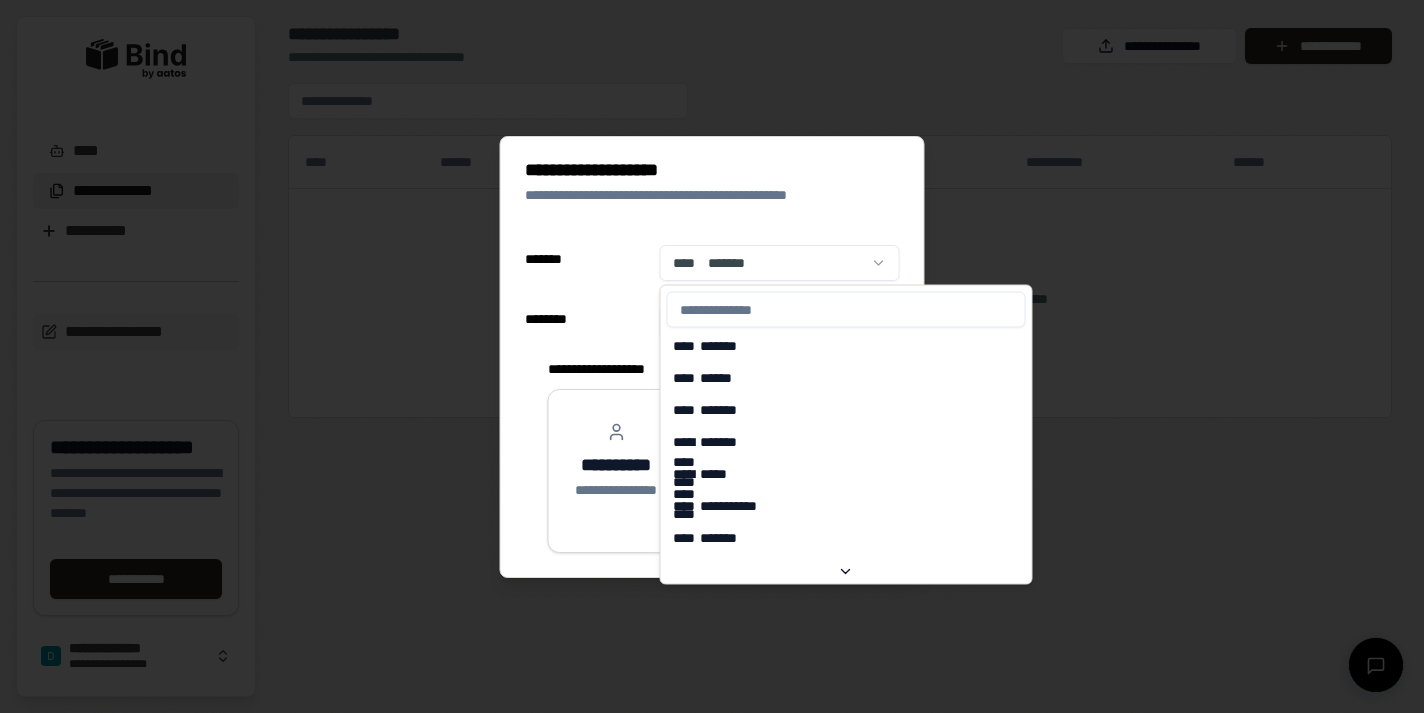 scroll, scrollTop: 2674, scrollLeft: 0, axis: vertical 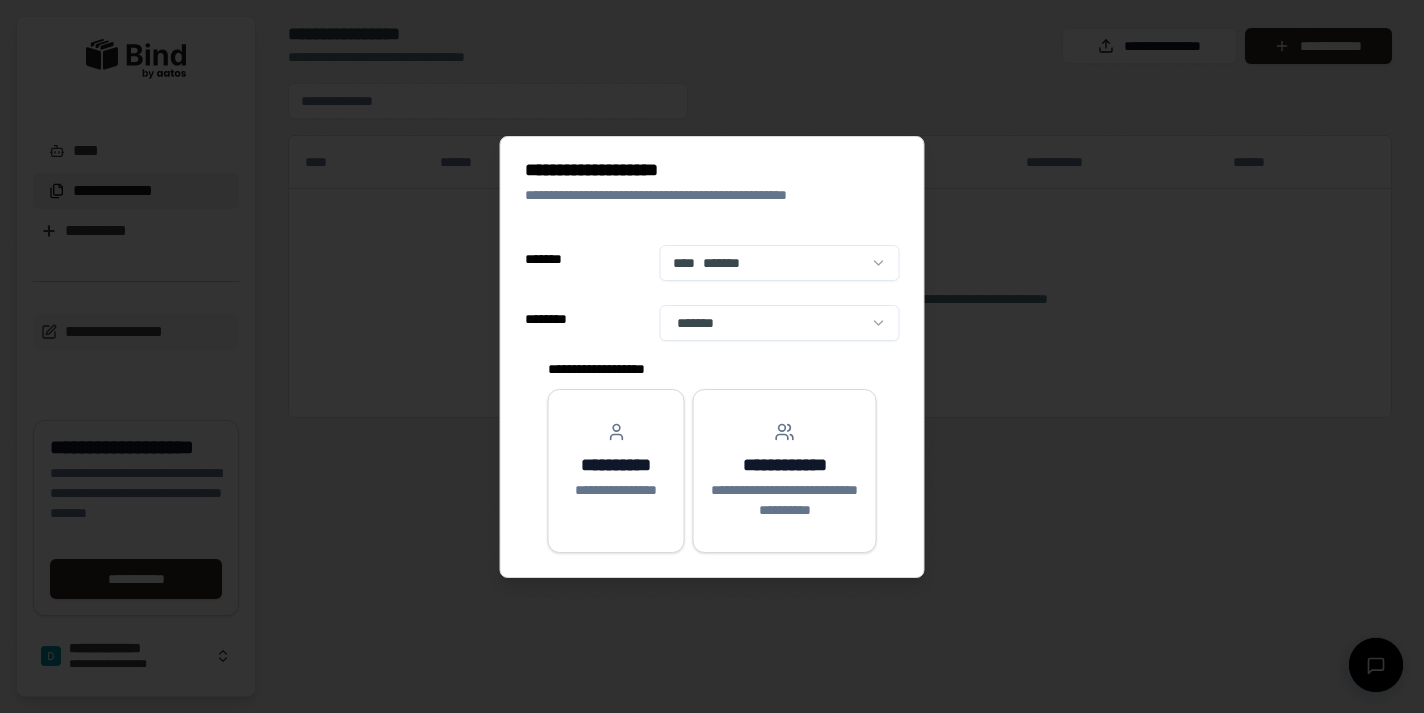 click on "**********" at bounding box center (785, 471) 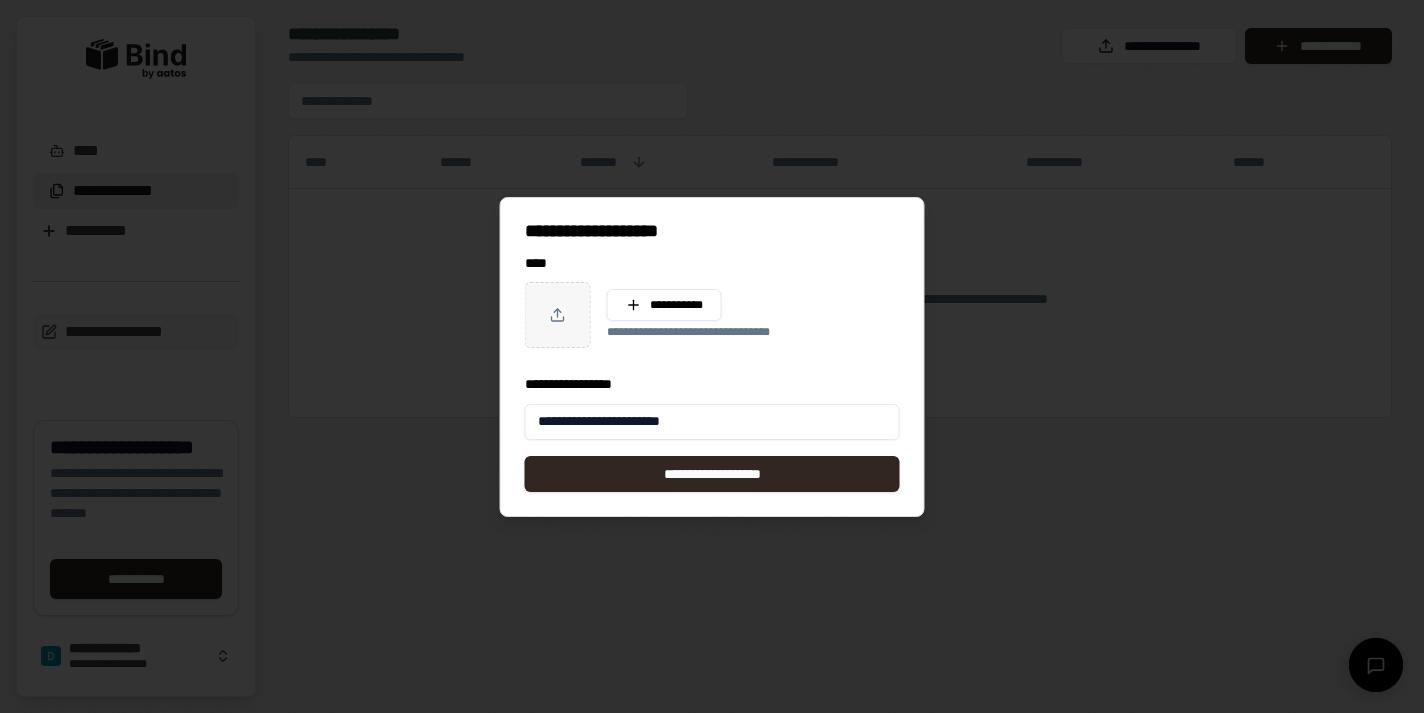 type on "**********" 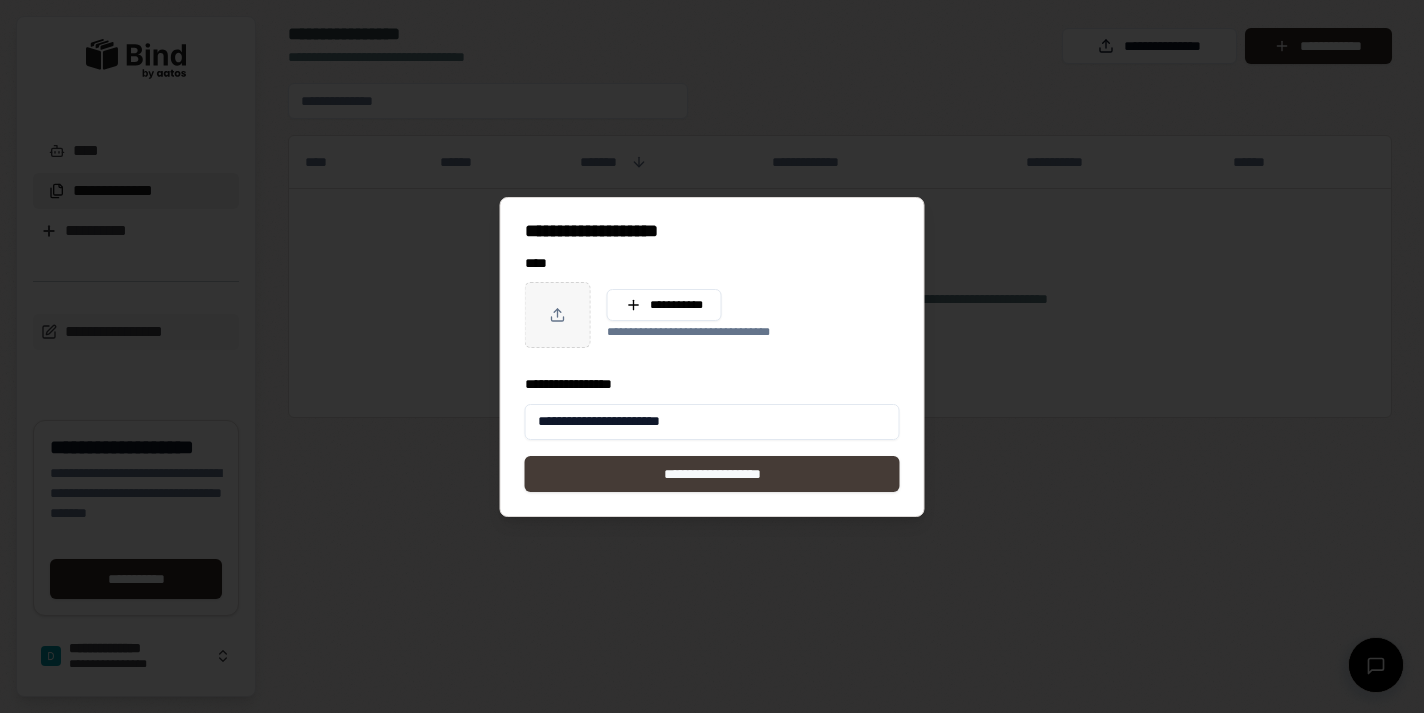 click on "**********" at bounding box center [712, 474] 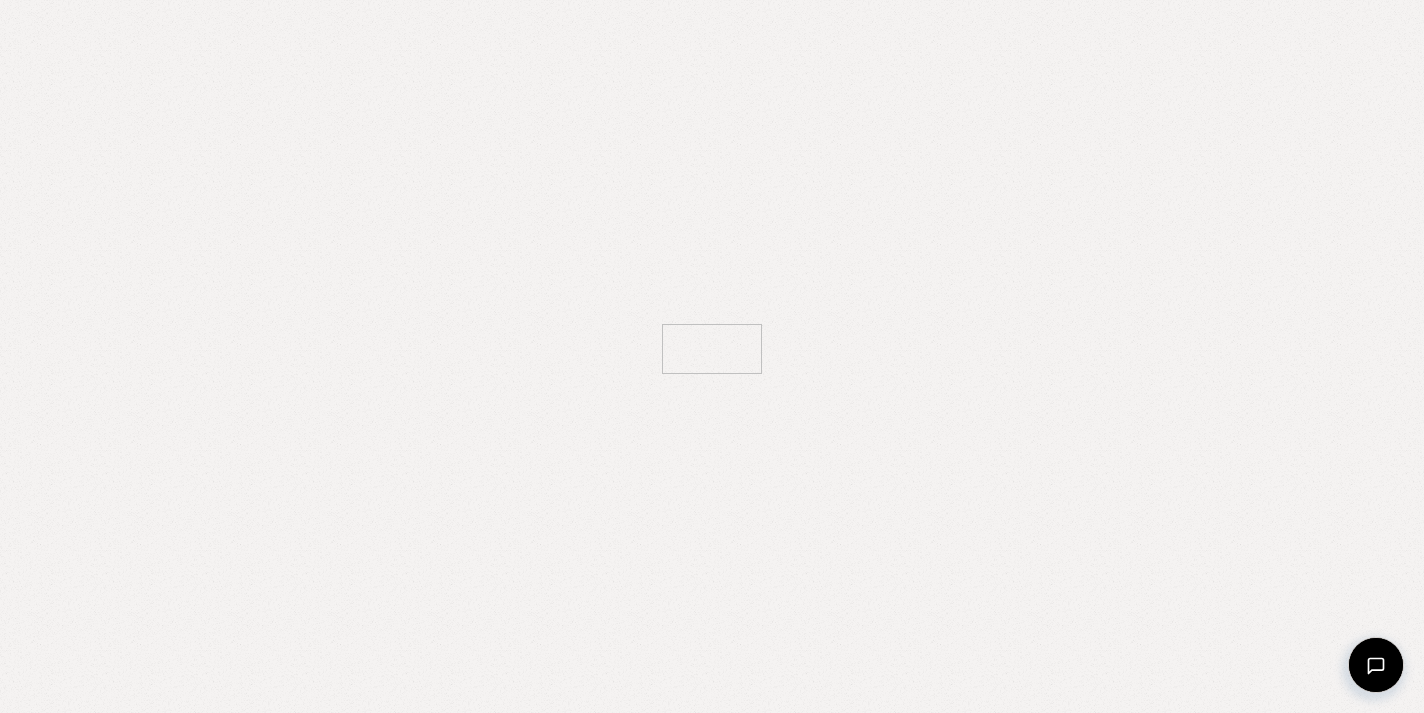scroll, scrollTop: 0, scrollLeft: 0, axis: both 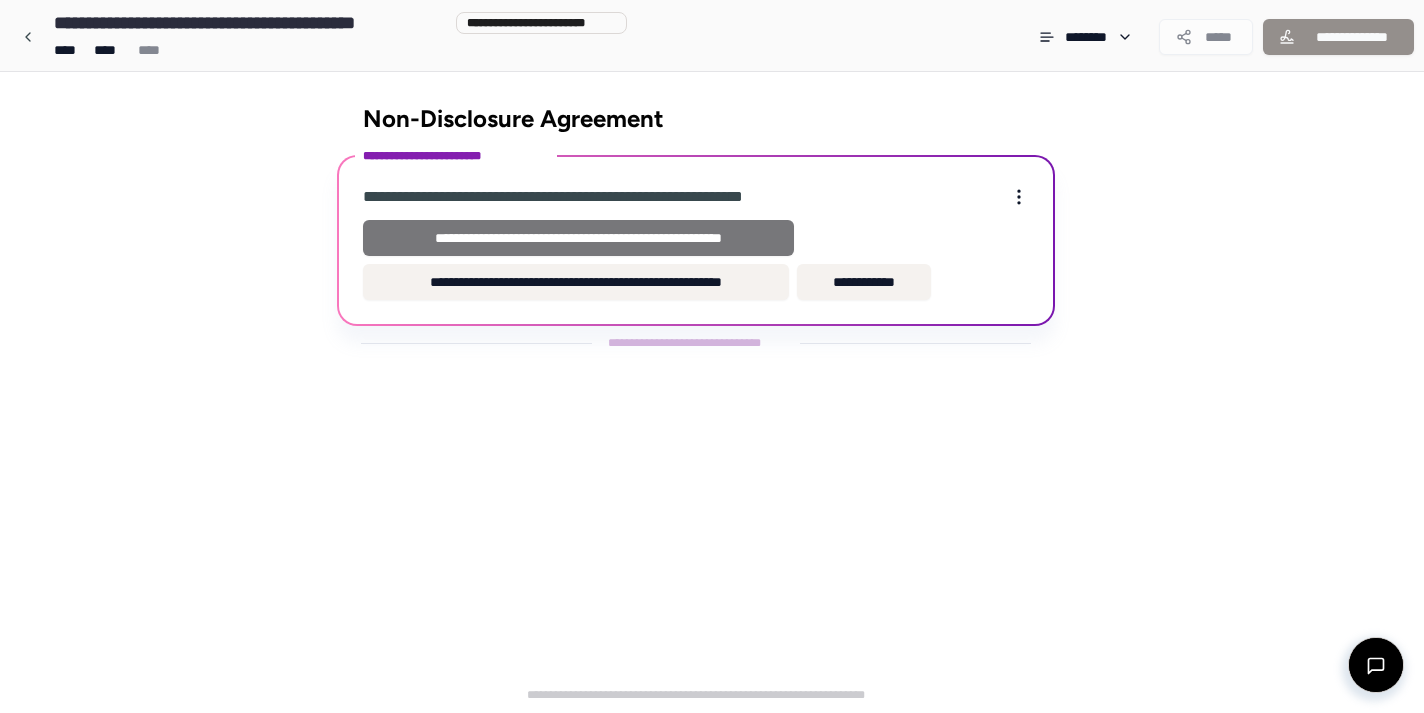 click on "**********" at bounding box center [578, 238] 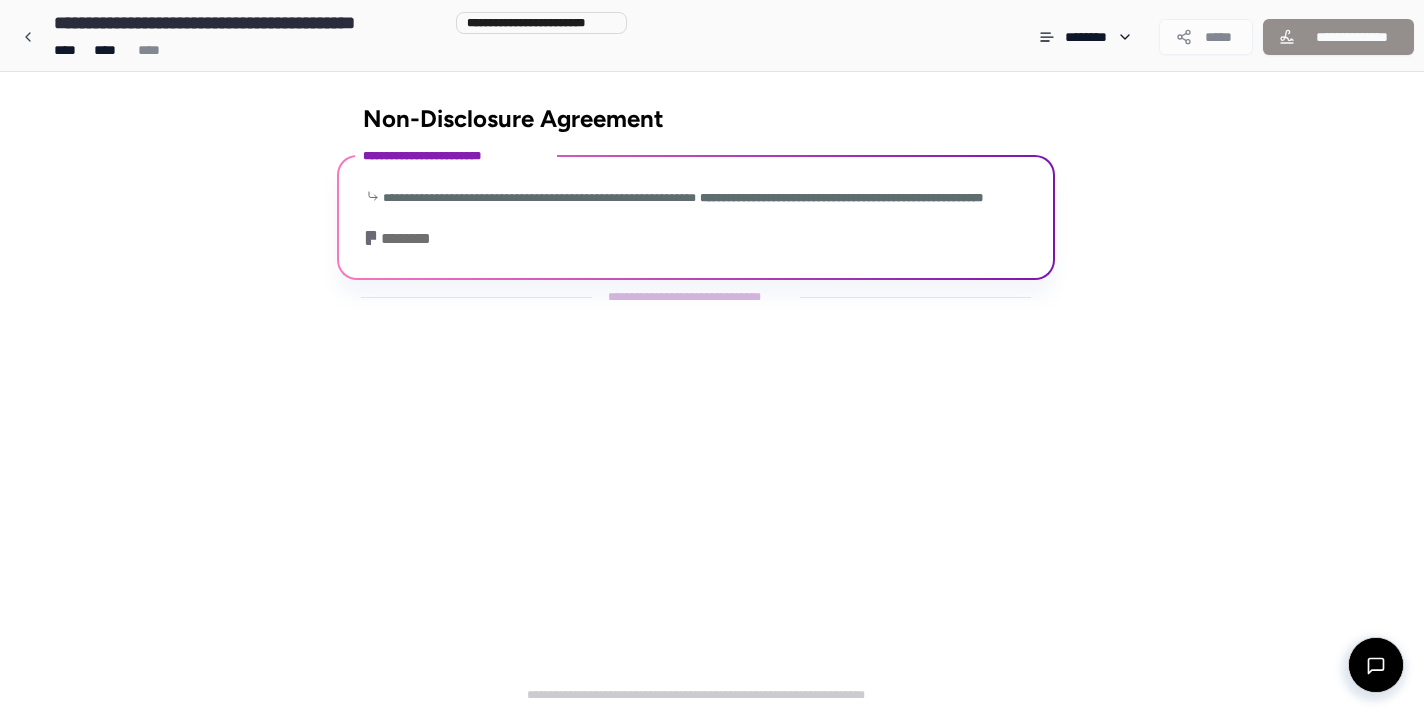 scroll, scrollTop: 22, scrollLeft: 0, axis: vertical 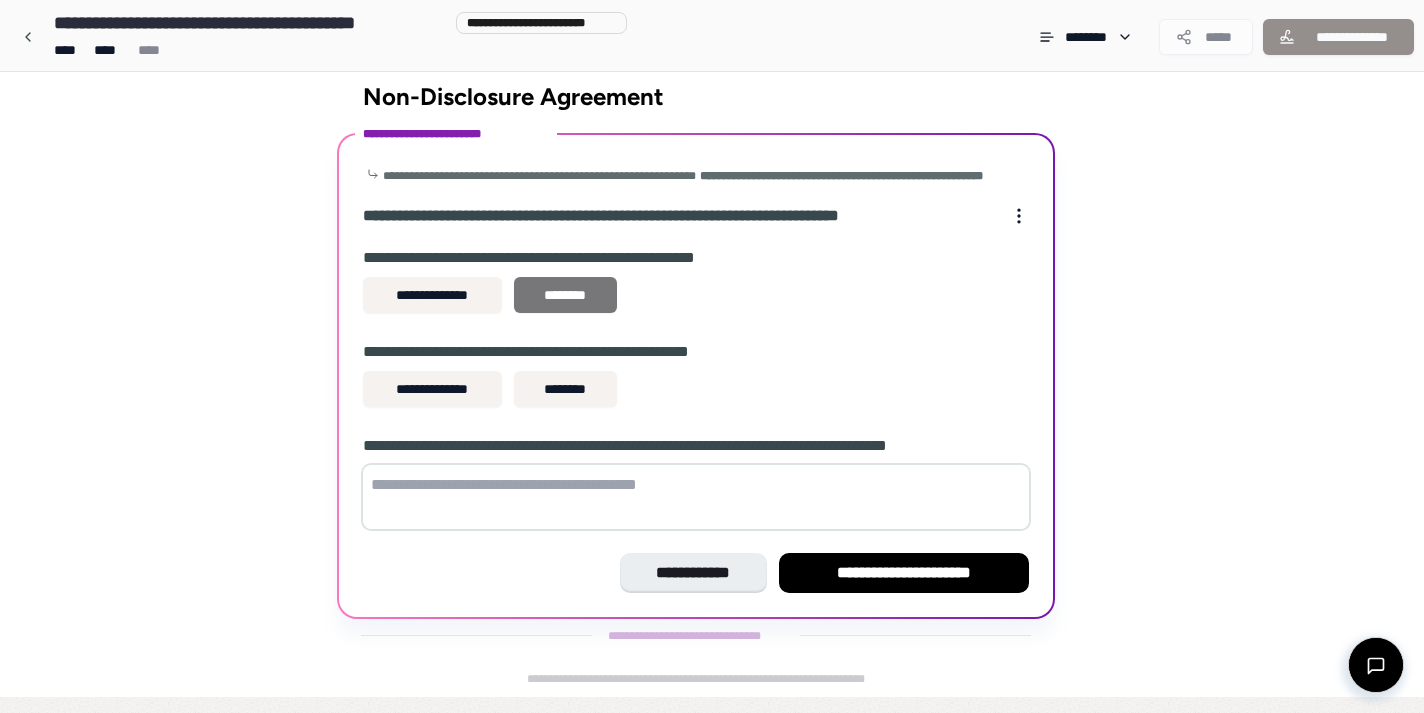 click on "********" at bounding box center [565, 295] 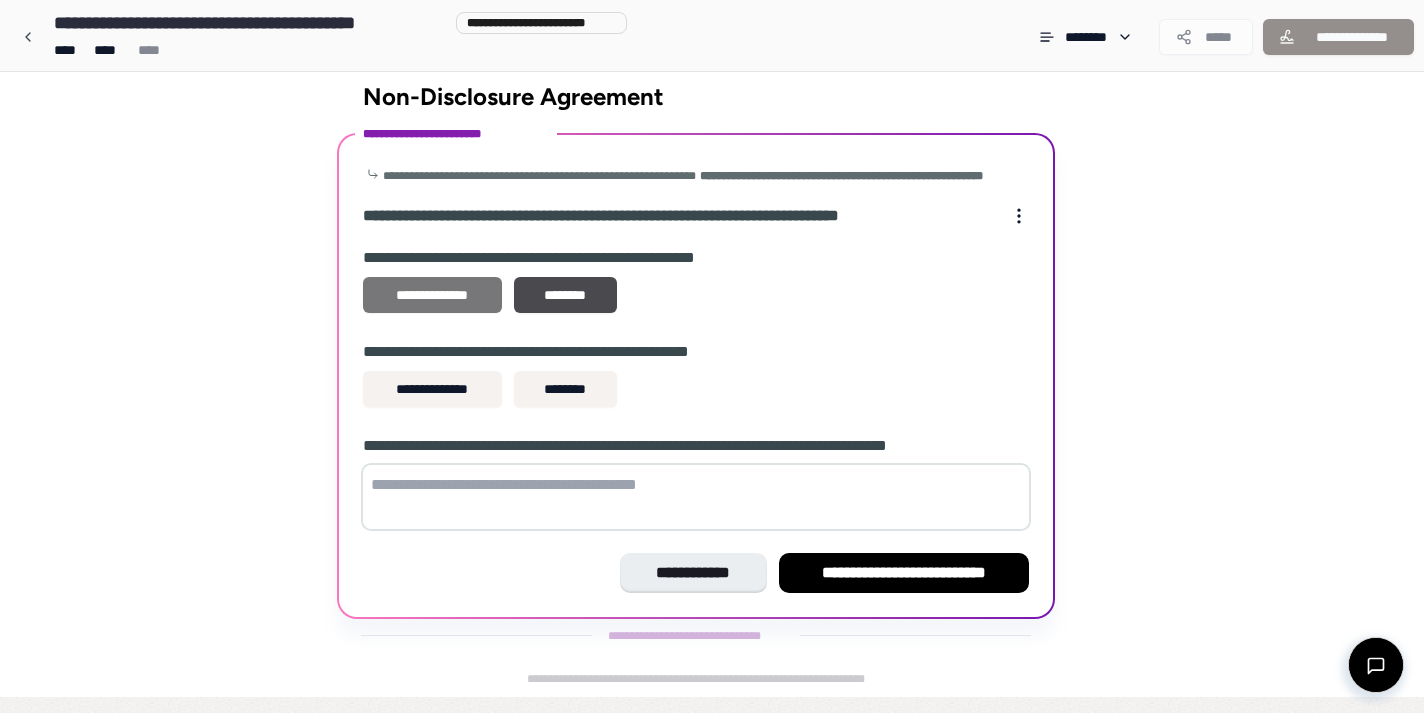 click on "**********" at bounding box center [432, 295] 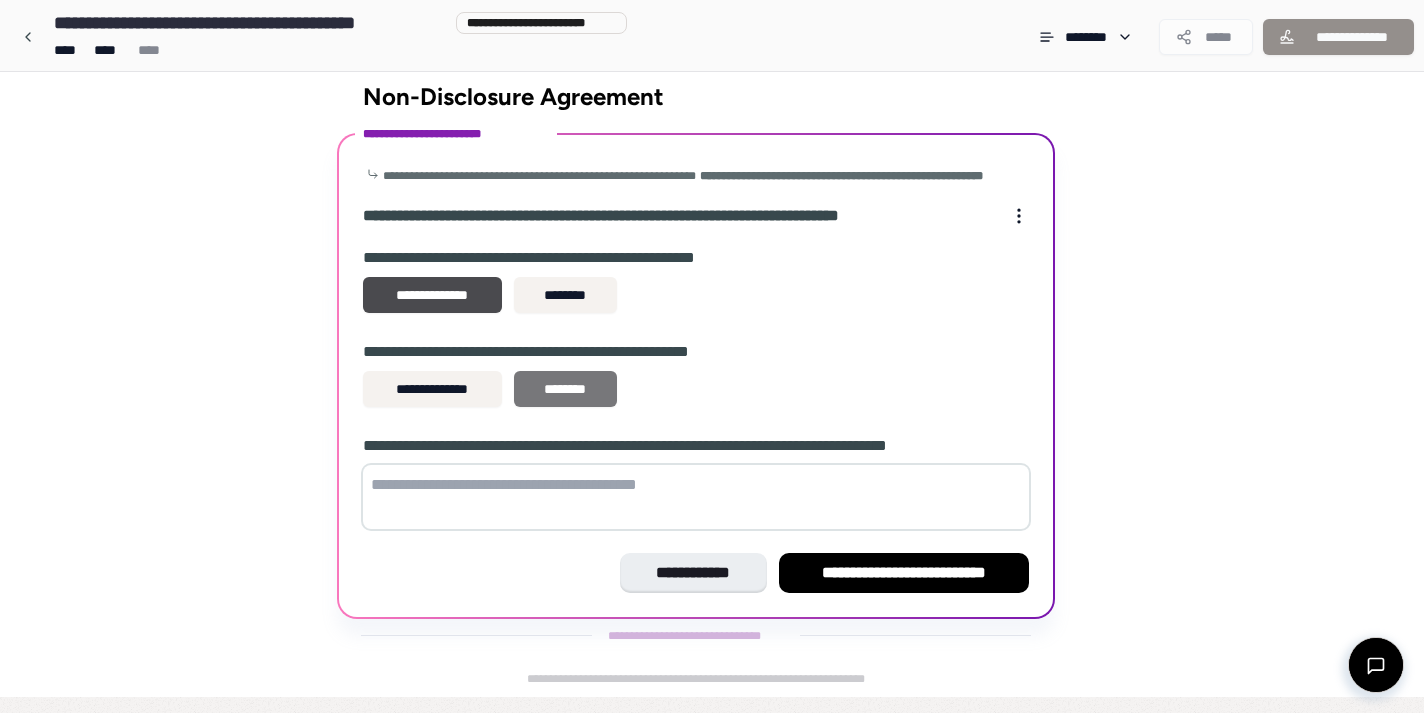 click on "********" at bounding box center [565, 389] 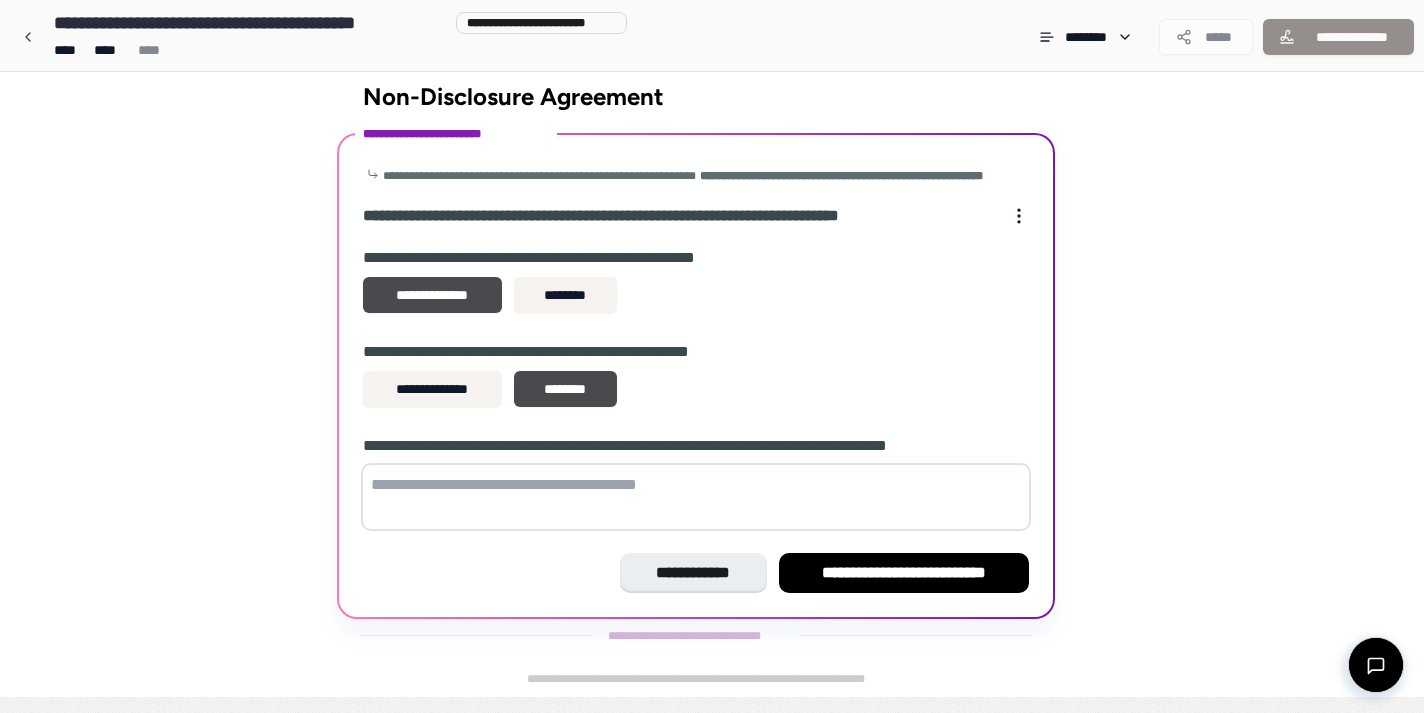 click at bounding box center (696, 497) 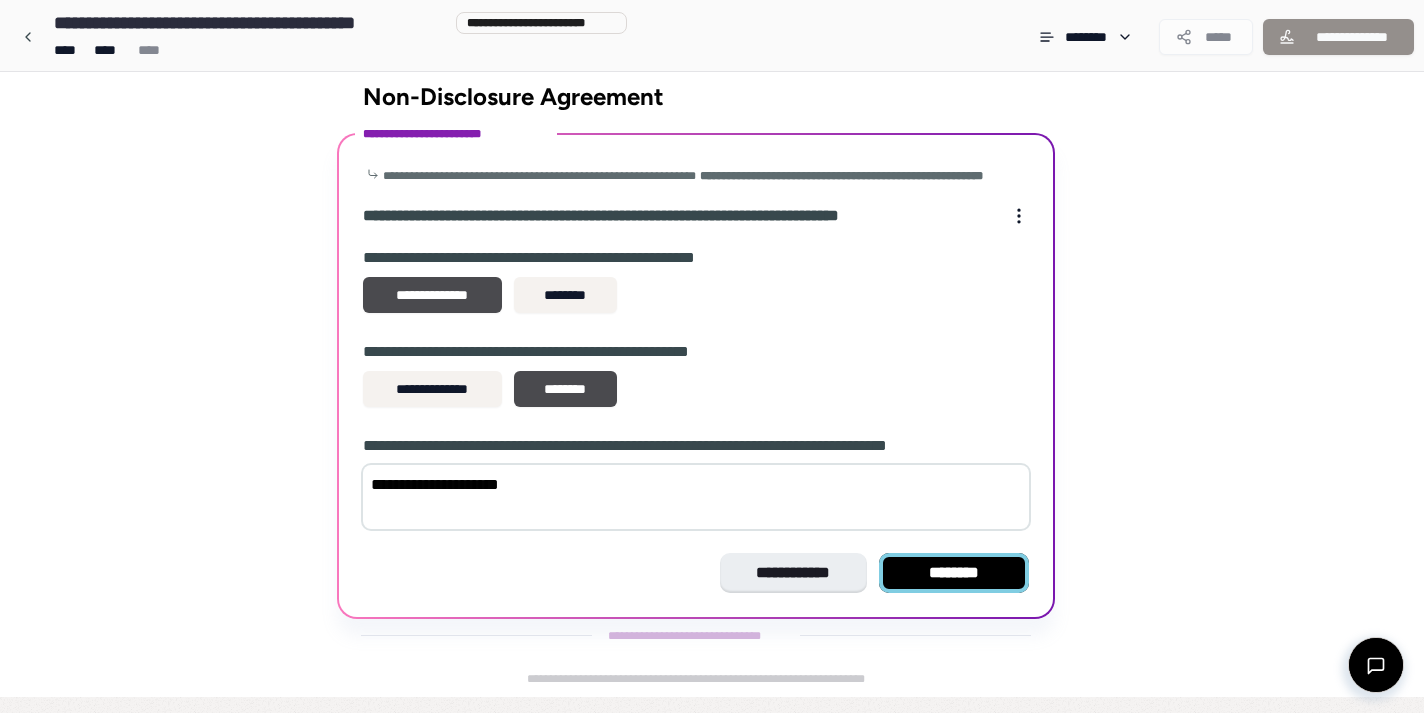 type on "**********" 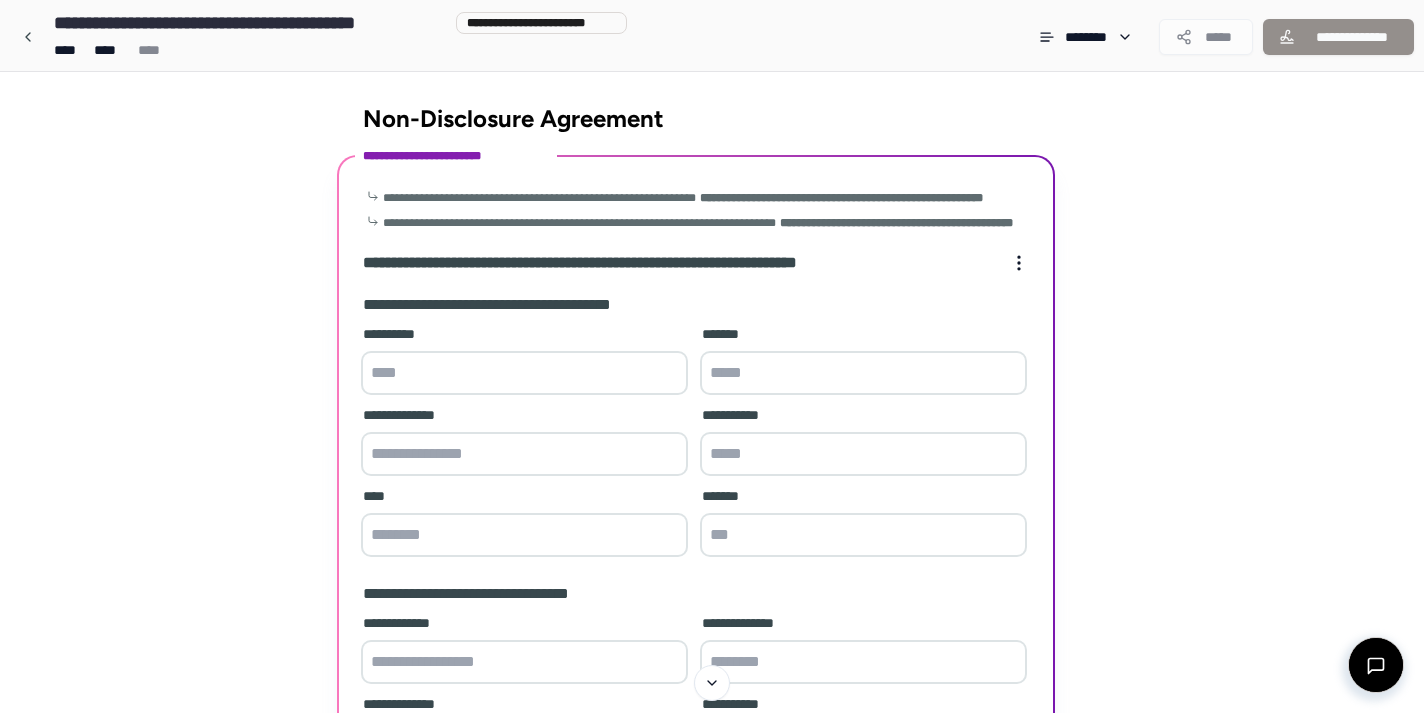 scroll, scrollTop: 0, scrollLeft: 0, axis: both 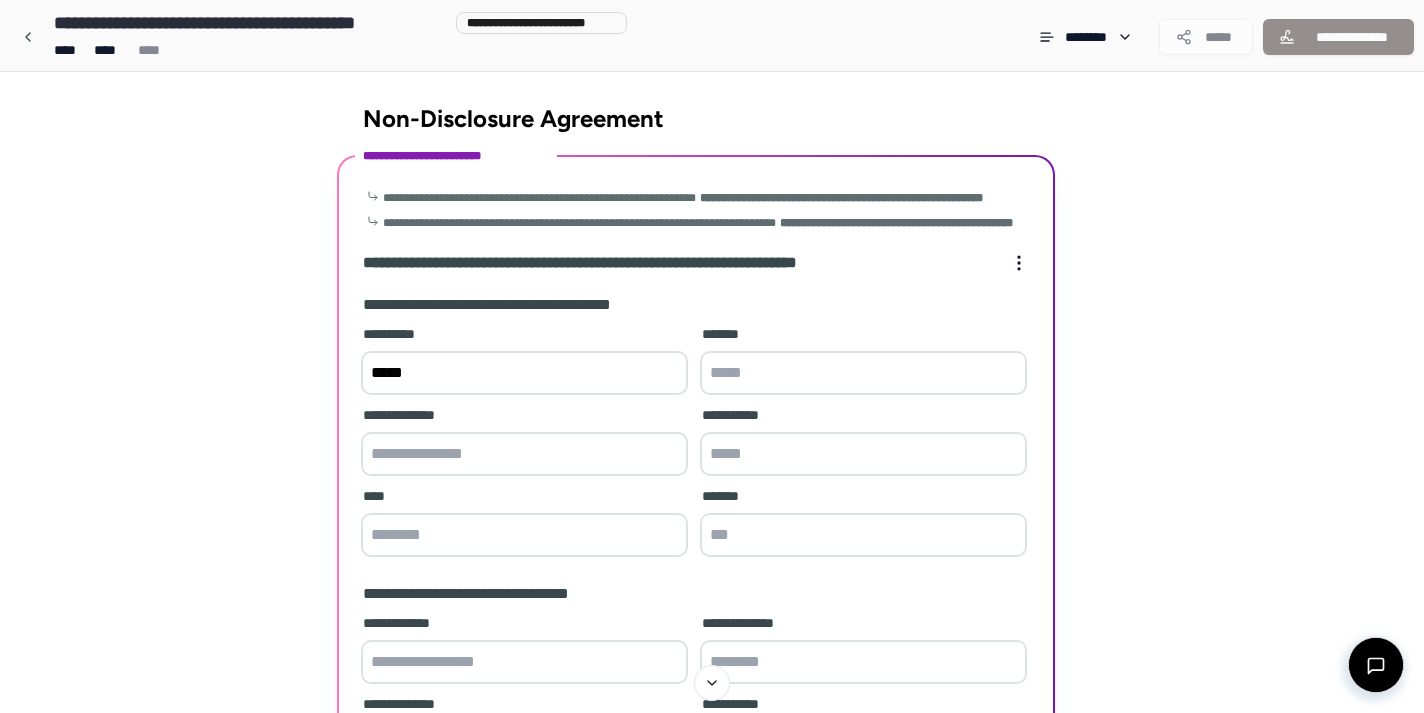 type on "*****" 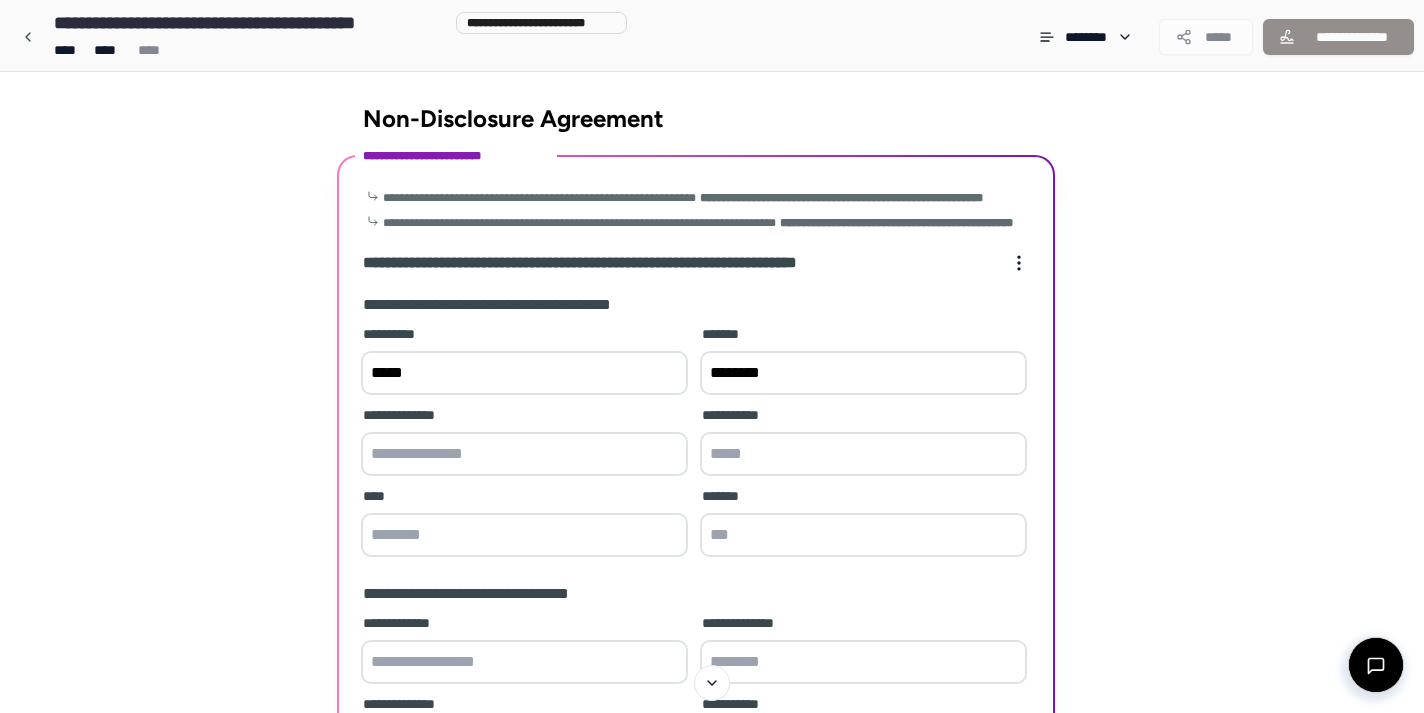 type on "********" 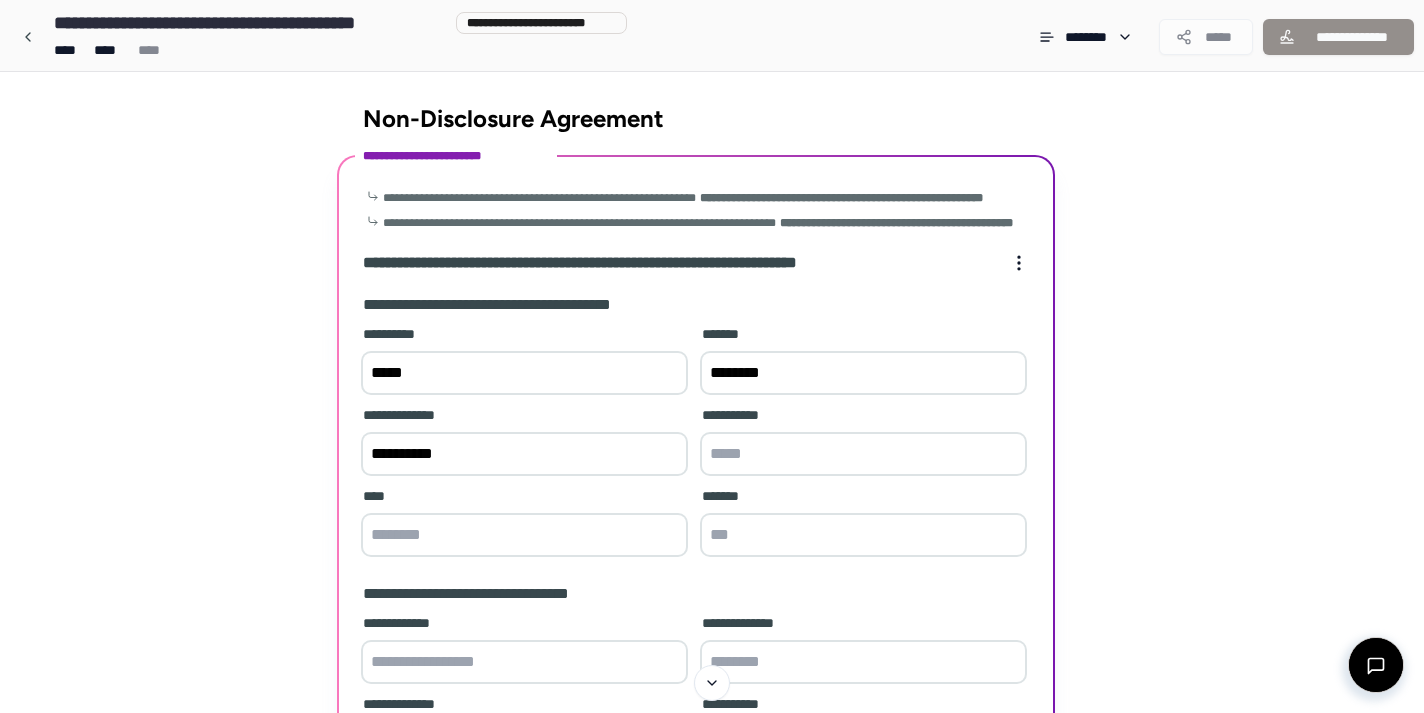 click at bounding box center [524, 535] 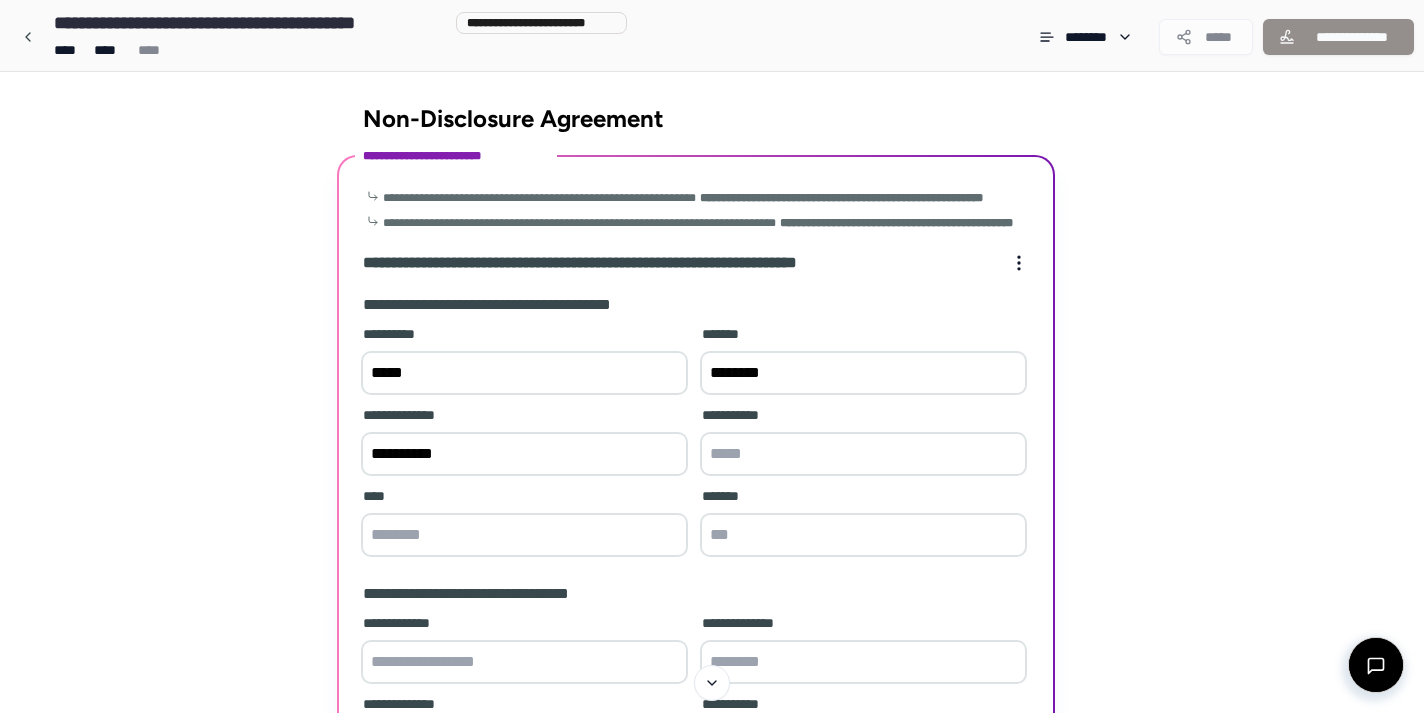 click on "**********" at bounding box center (524, 454) 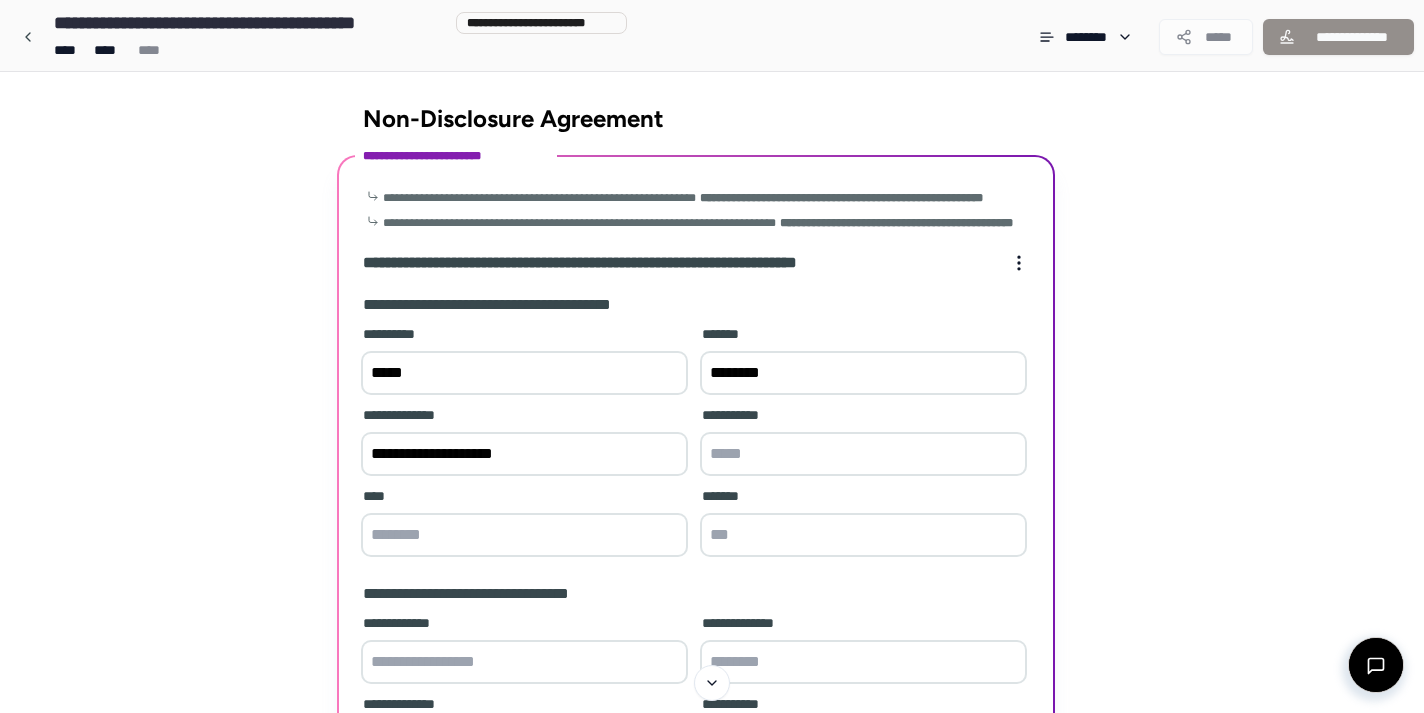 type on "**********" 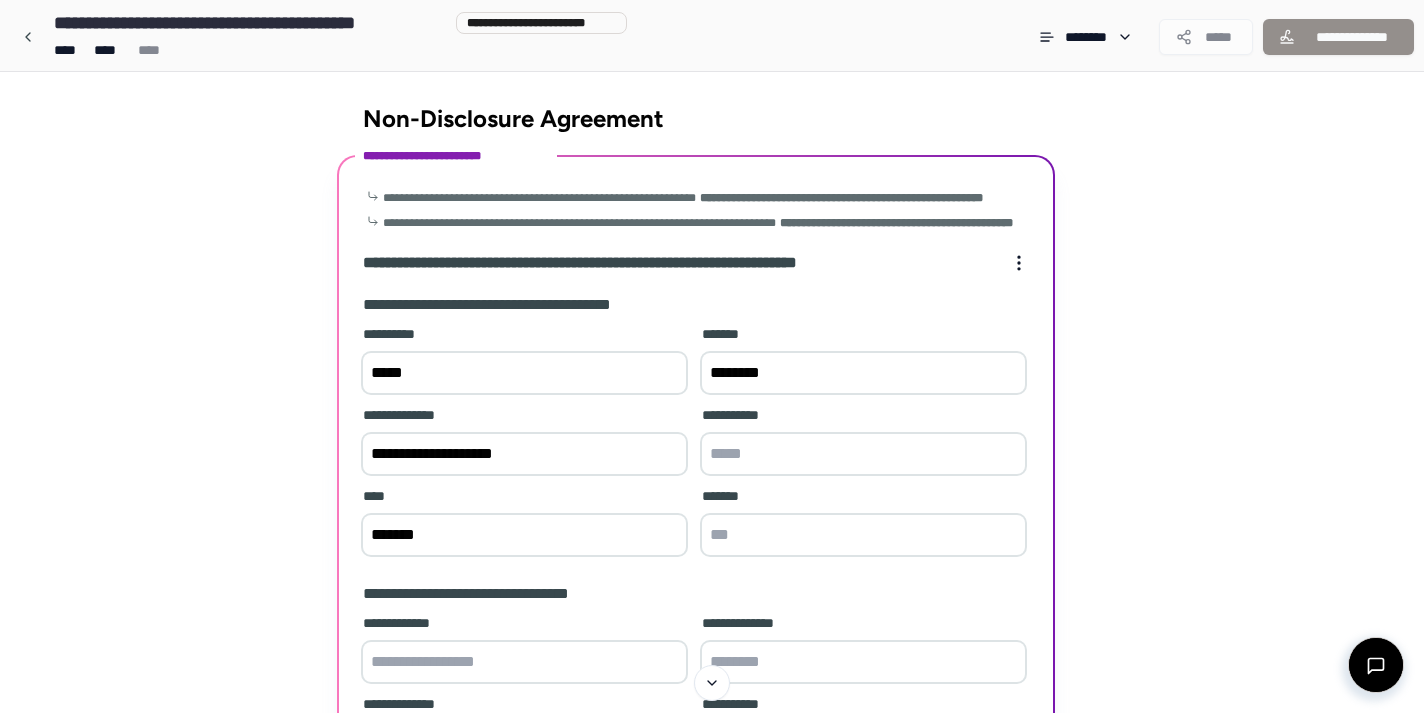 click at bounding box center (863, 535) 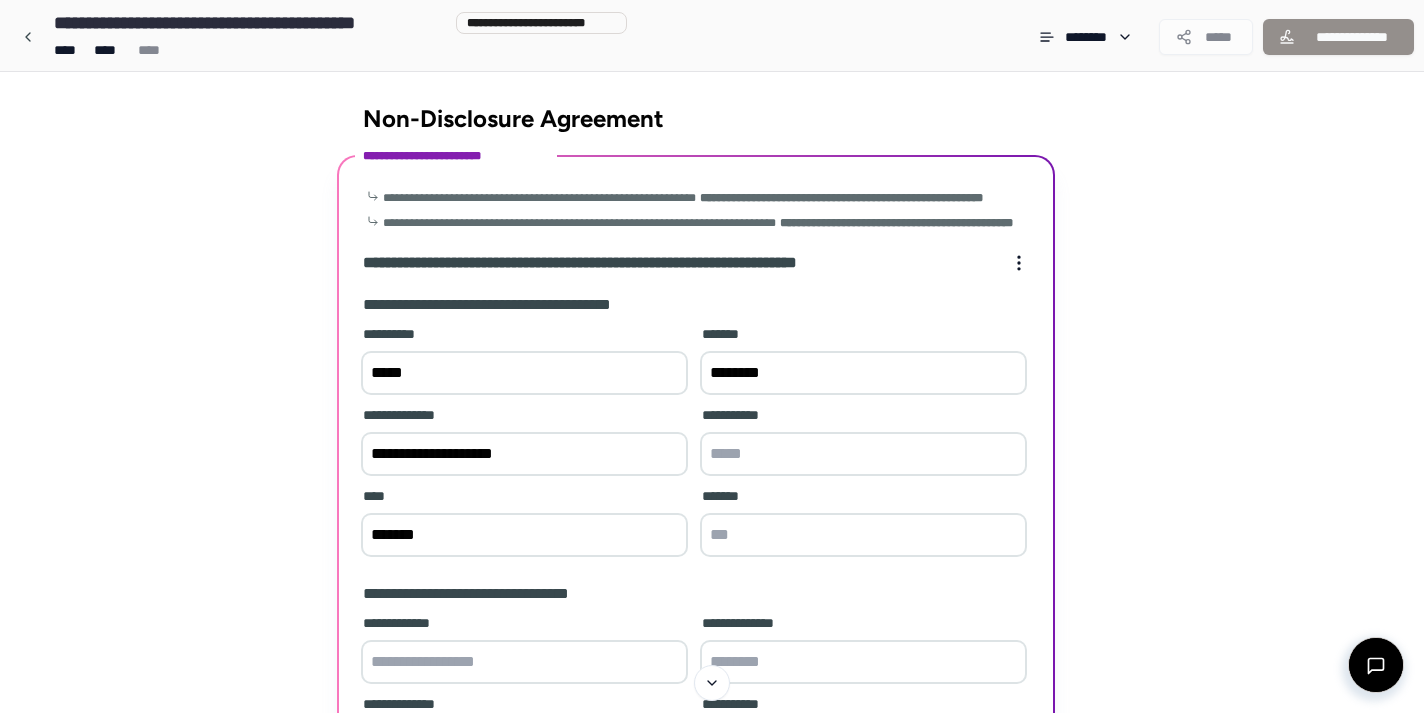 drag, startPoint x: 432, startPoint y: 574, endPoint x: 349, endPoint y: 562, distance: 83.86298 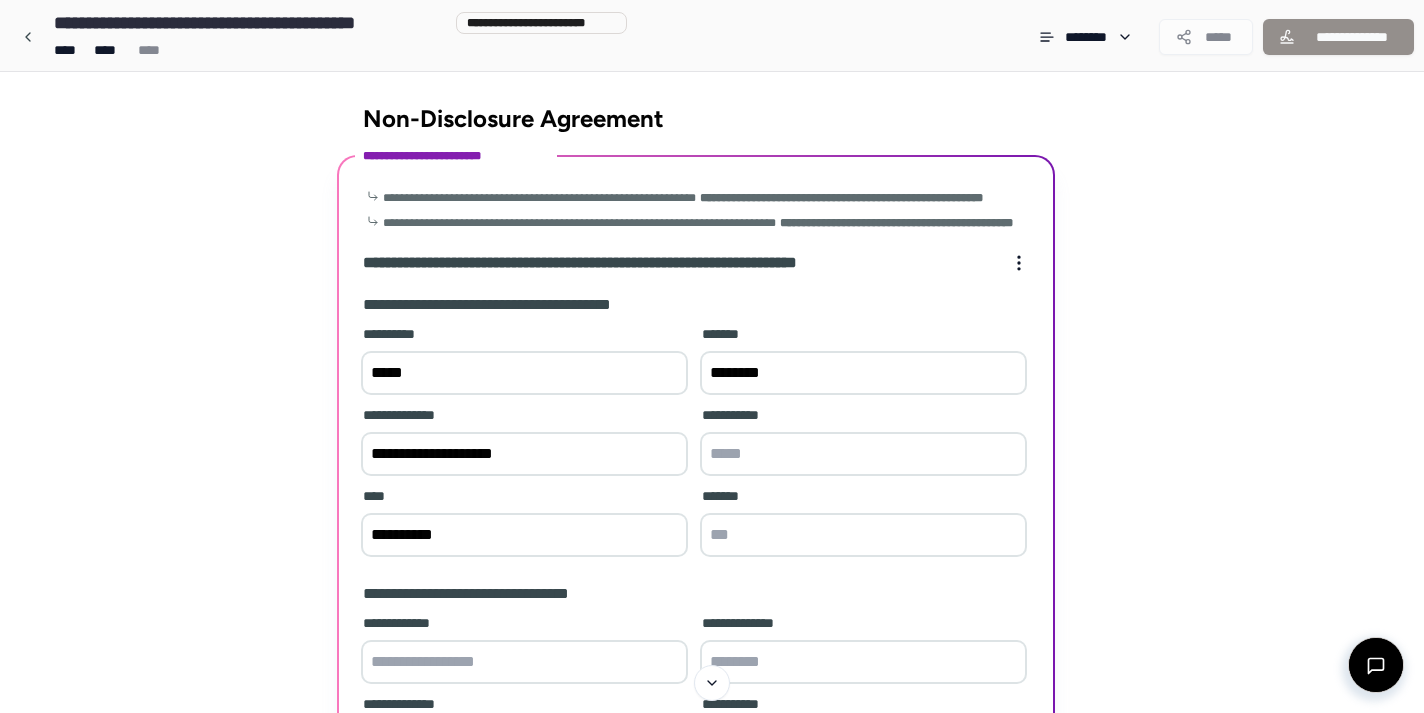type on "**********" 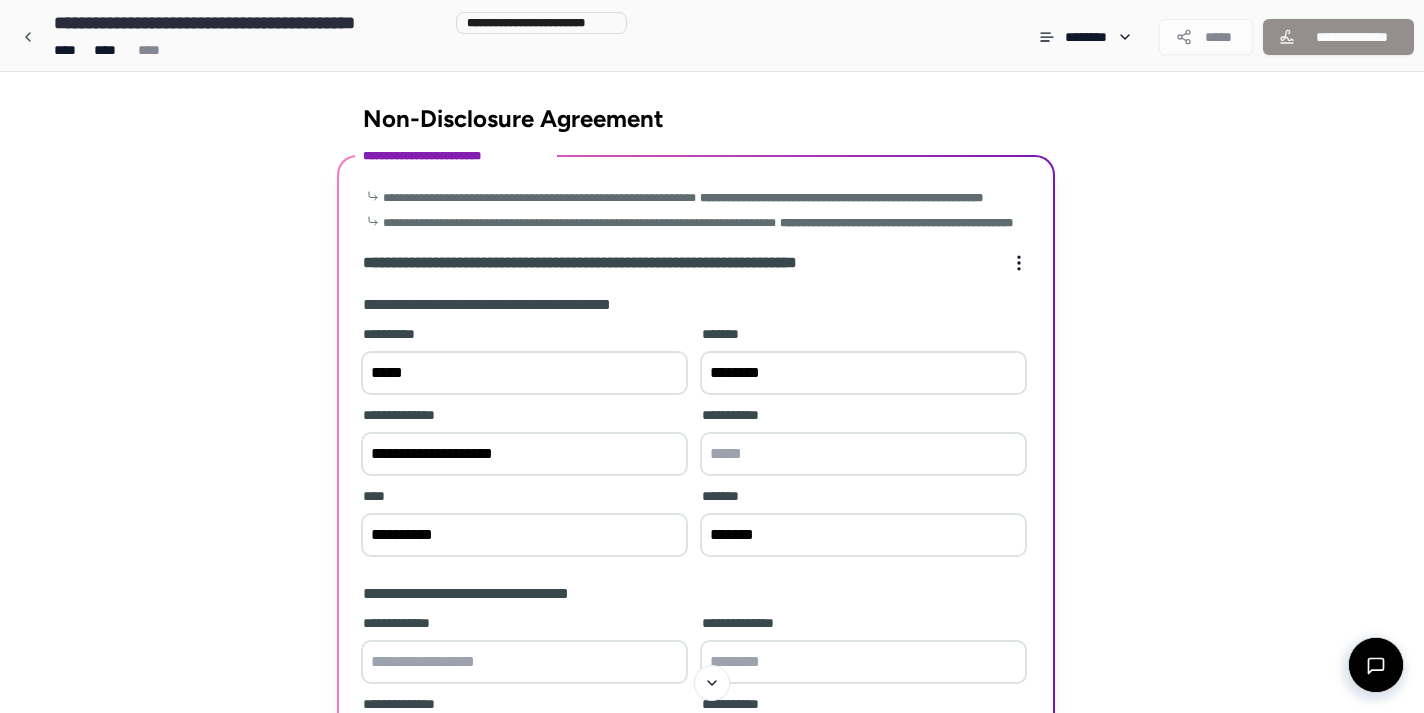 type on "*******" 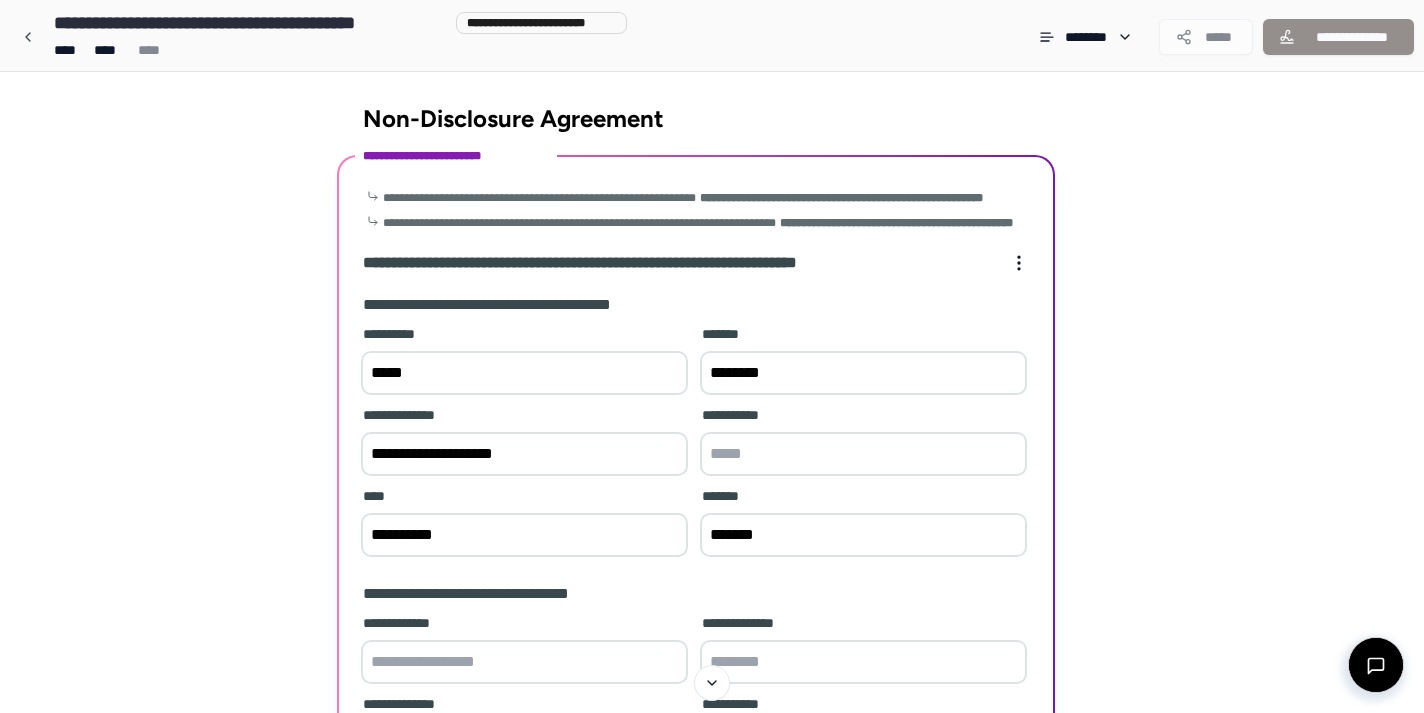 click on "**********" at bounding box center [524, 535] 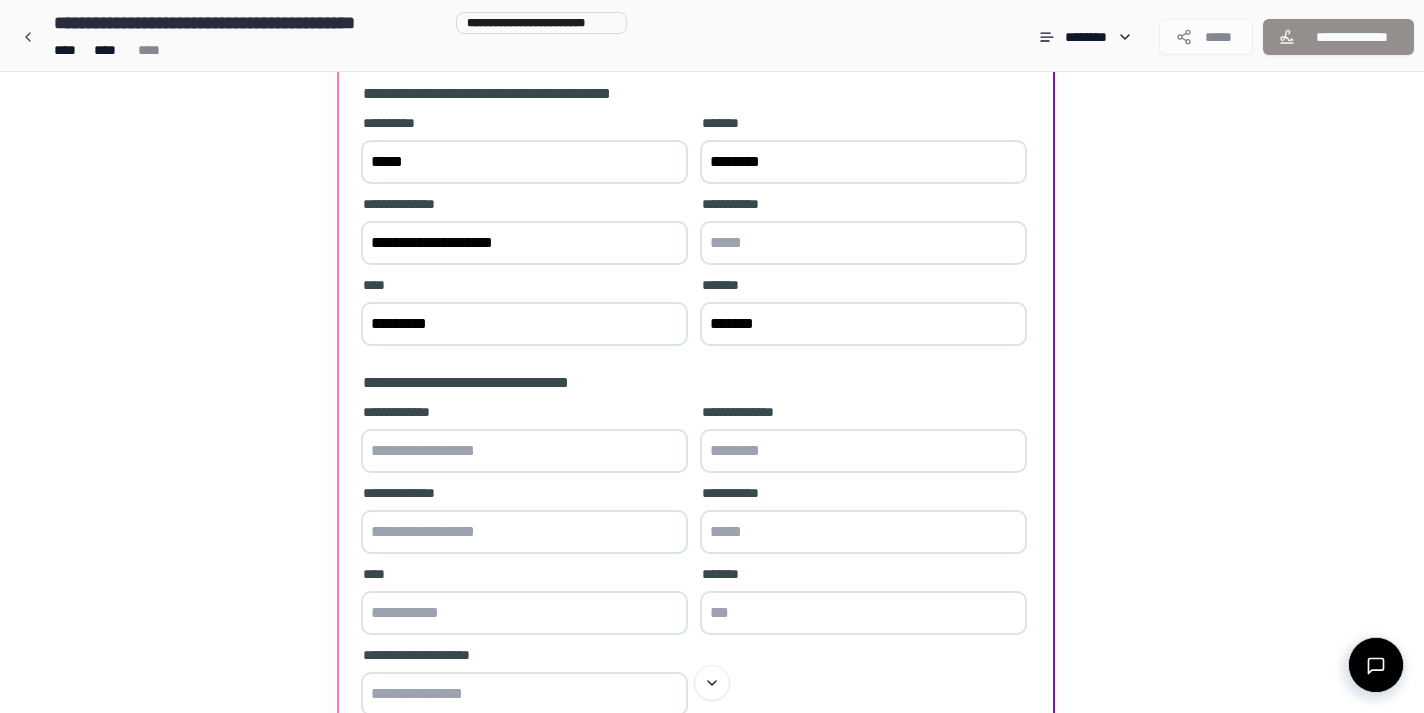 scroll, scrollTop: 213, scrollLeft: 0, axis: vertical 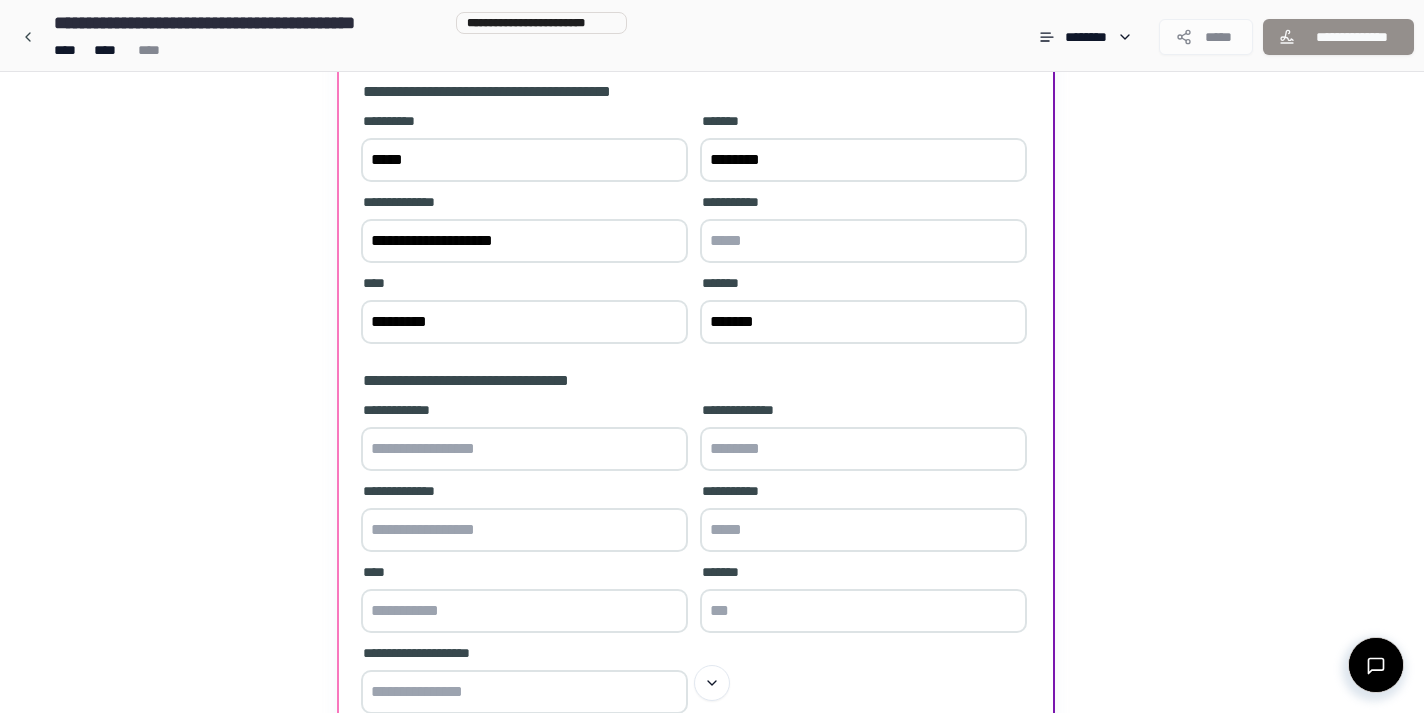 type on "*********" 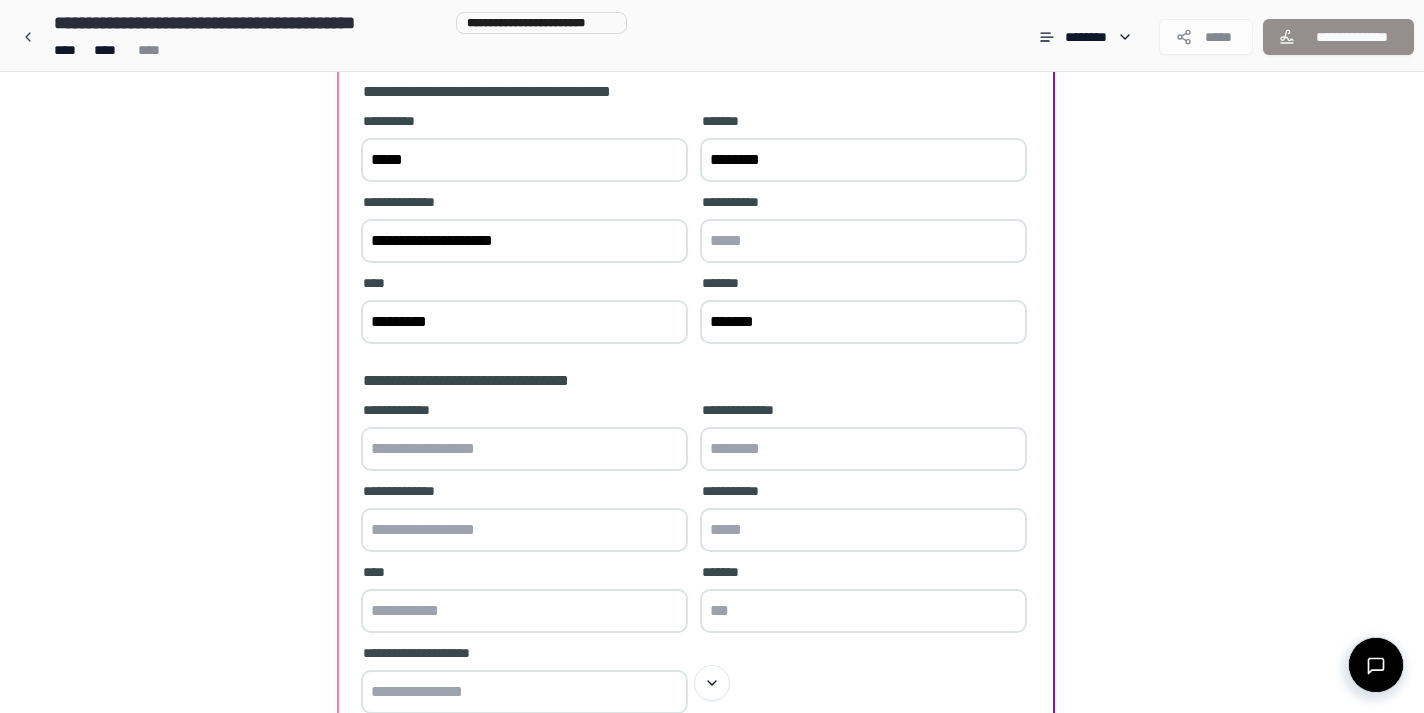 click at bounding box center [524, 449] 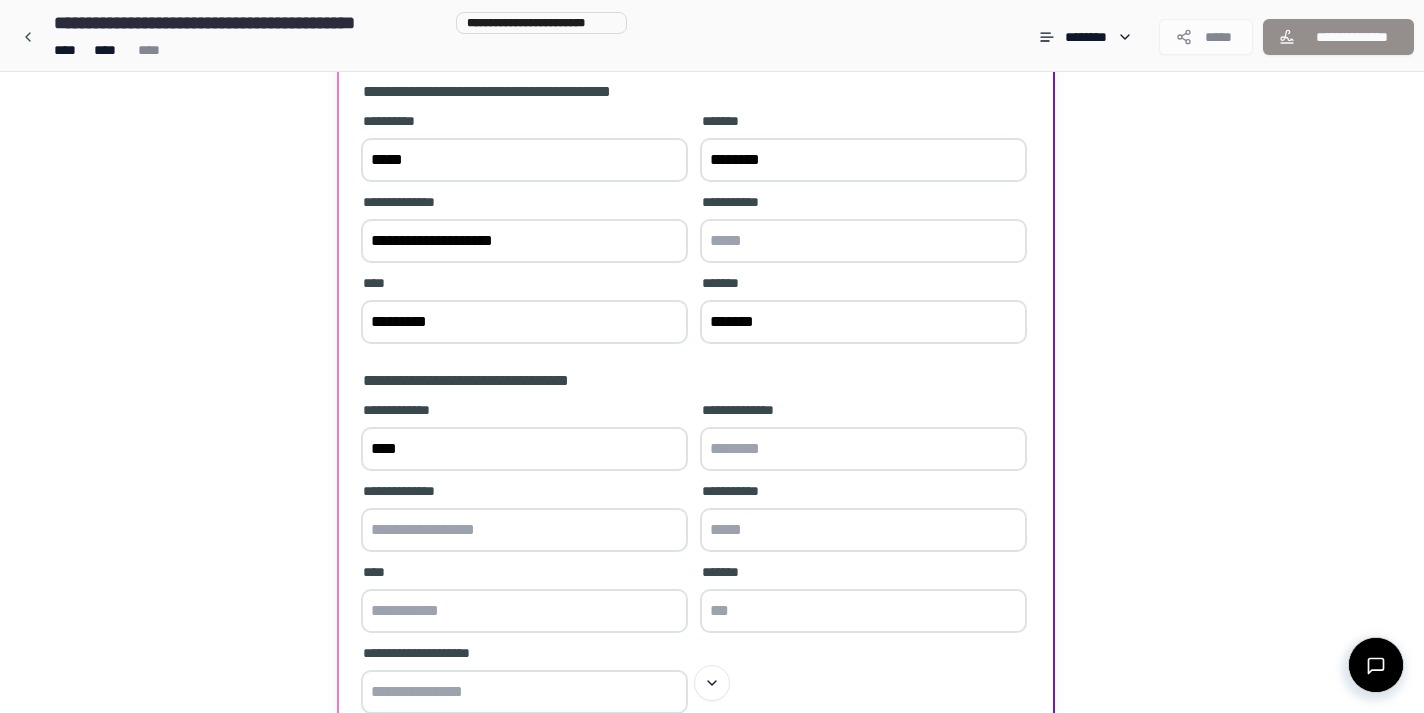 type on "****" 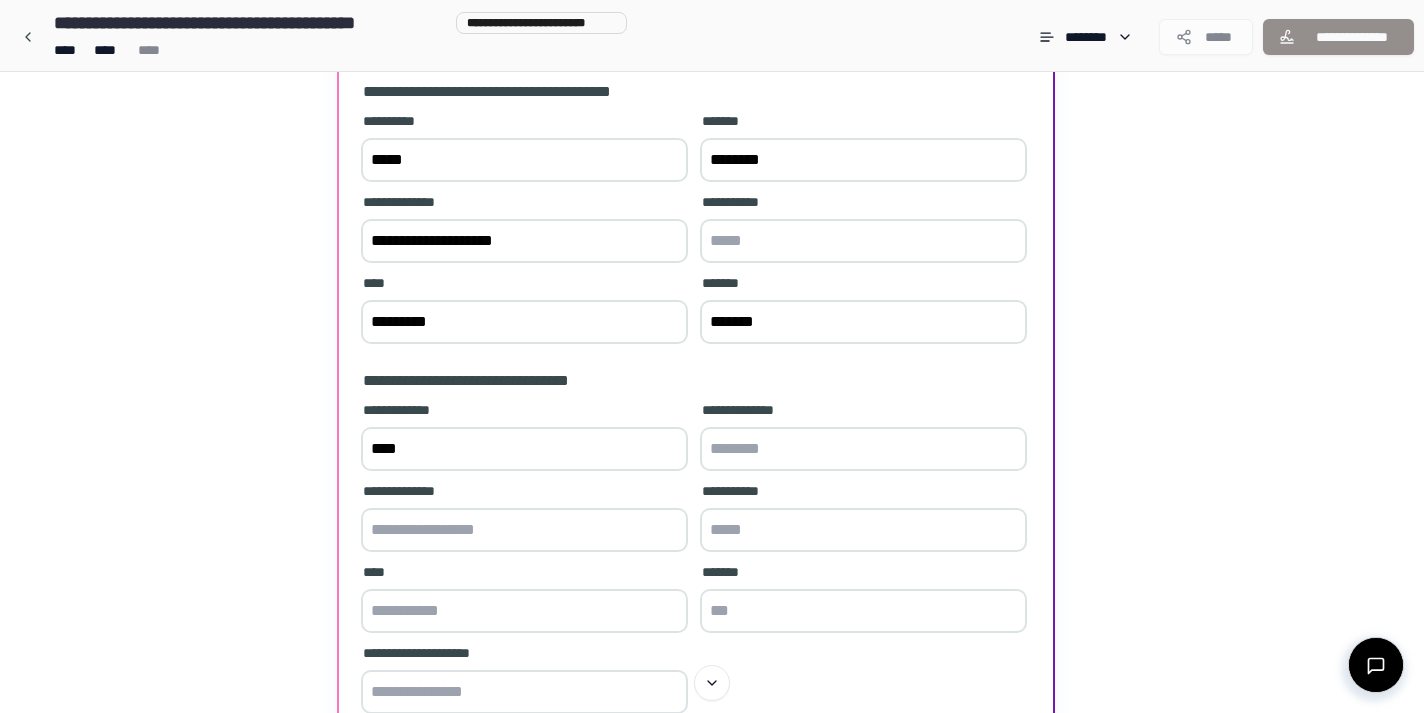 click at bounding box center [524, 530] 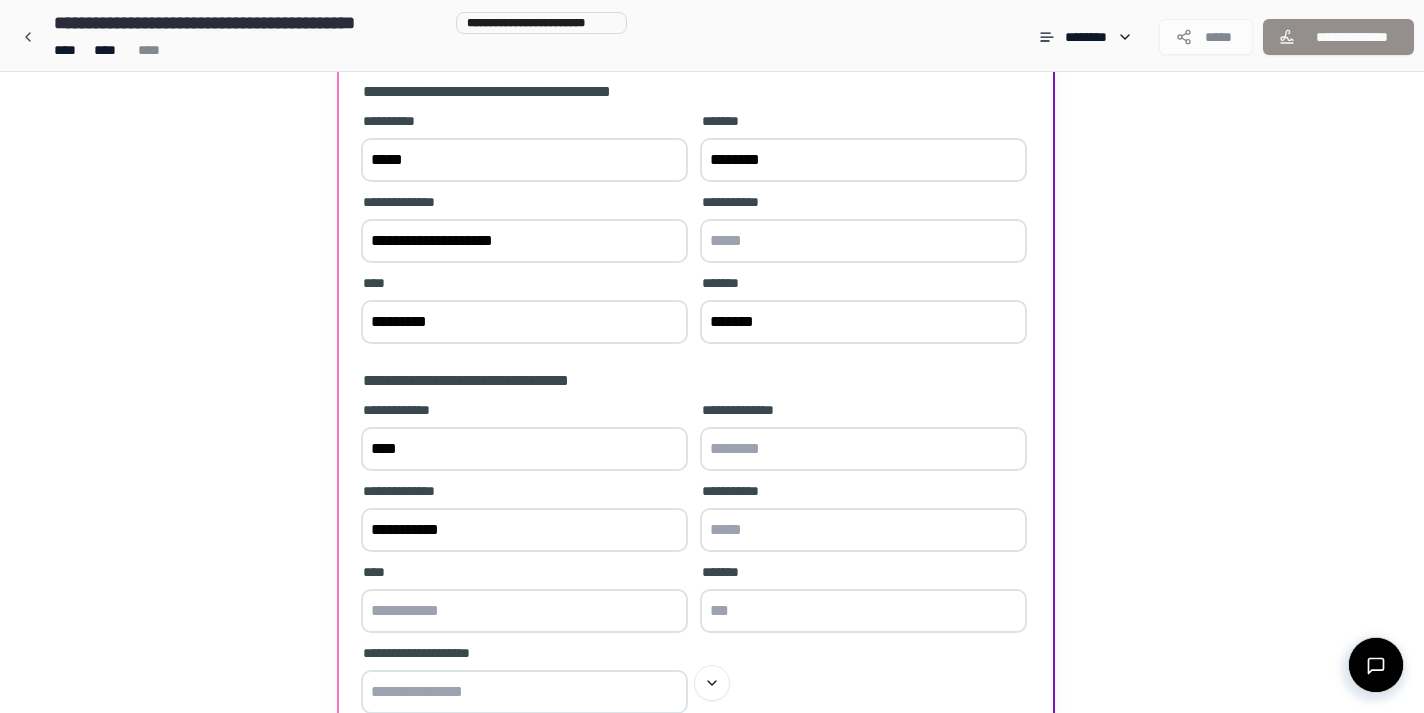 type on "**********" 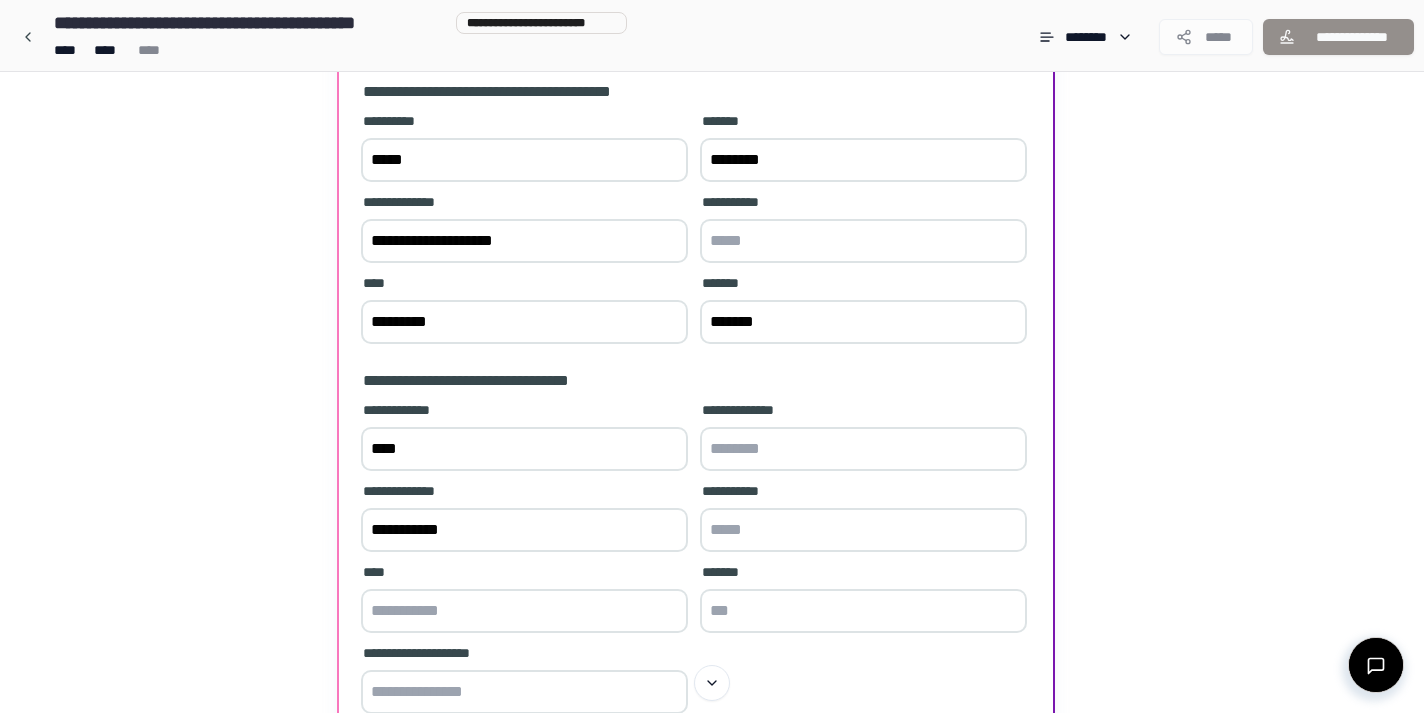 click at bounding box center [524, 611] 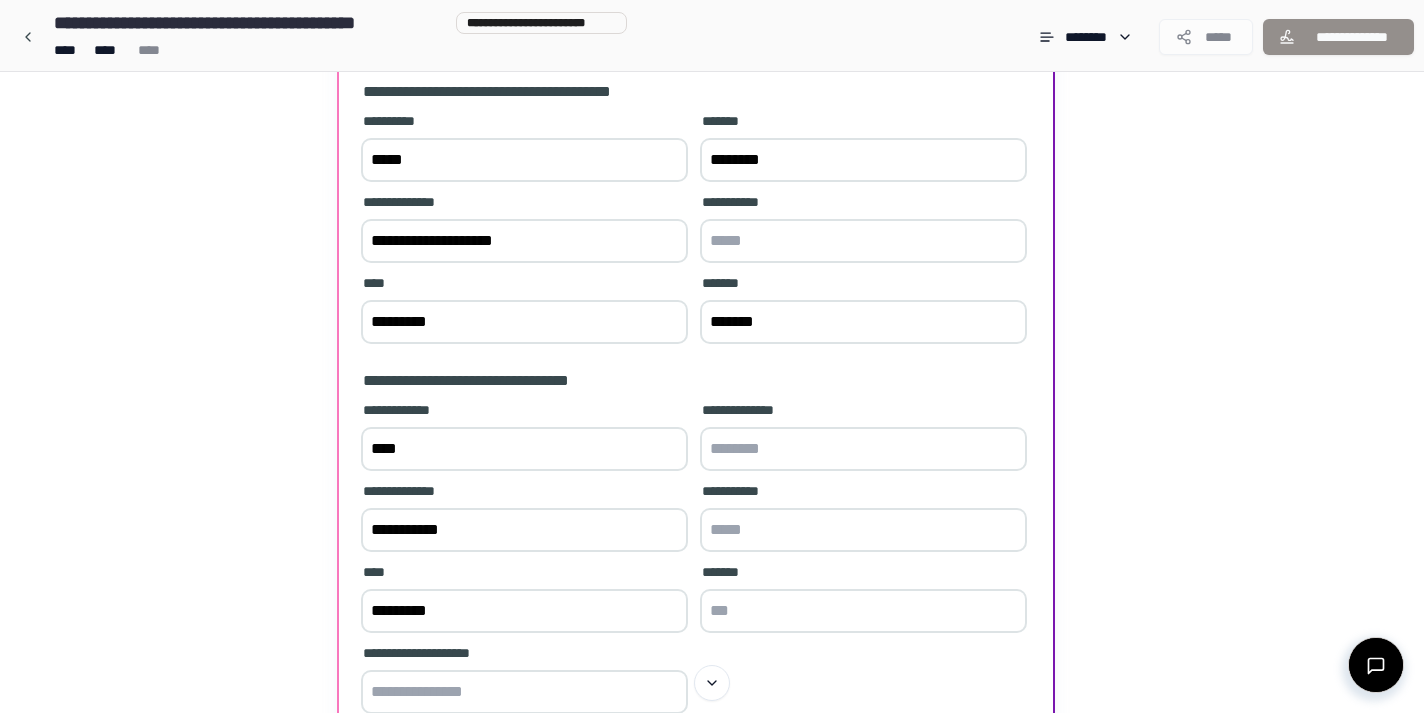 type on "*********" 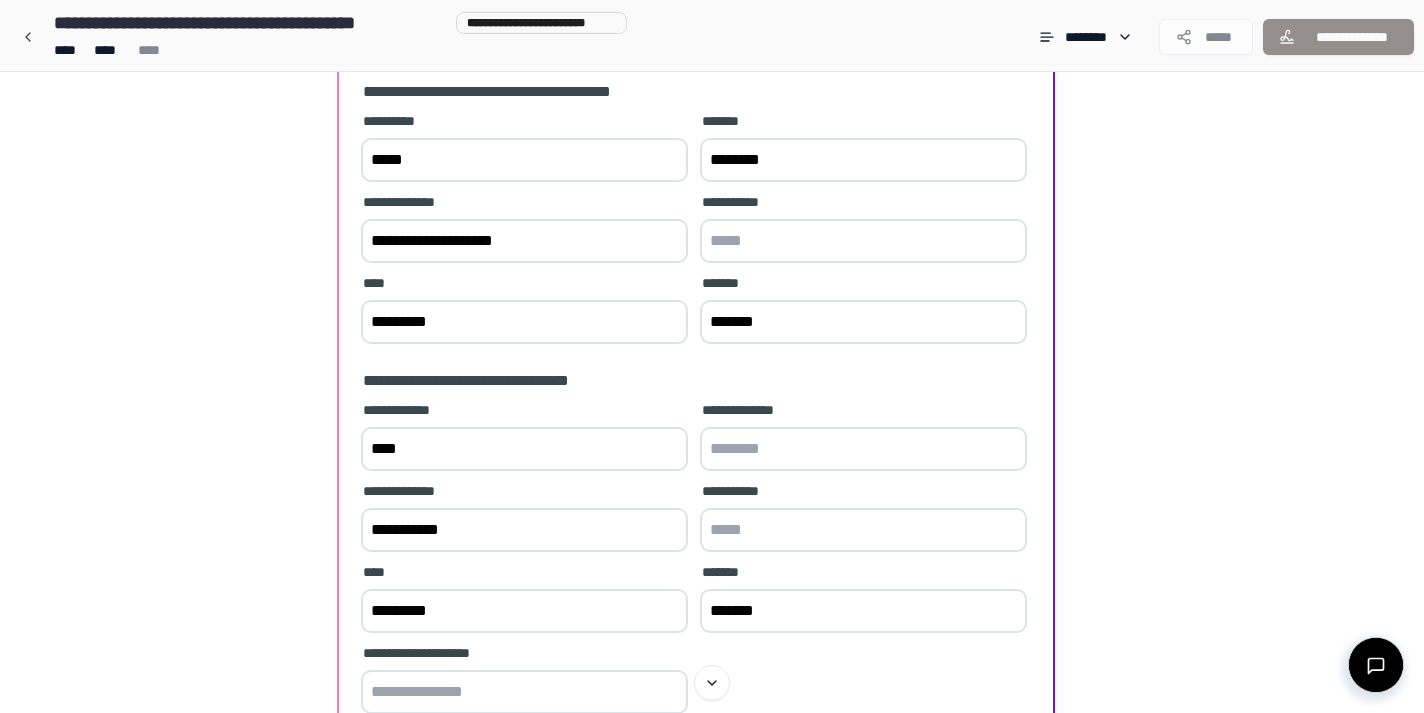 type on "*******" 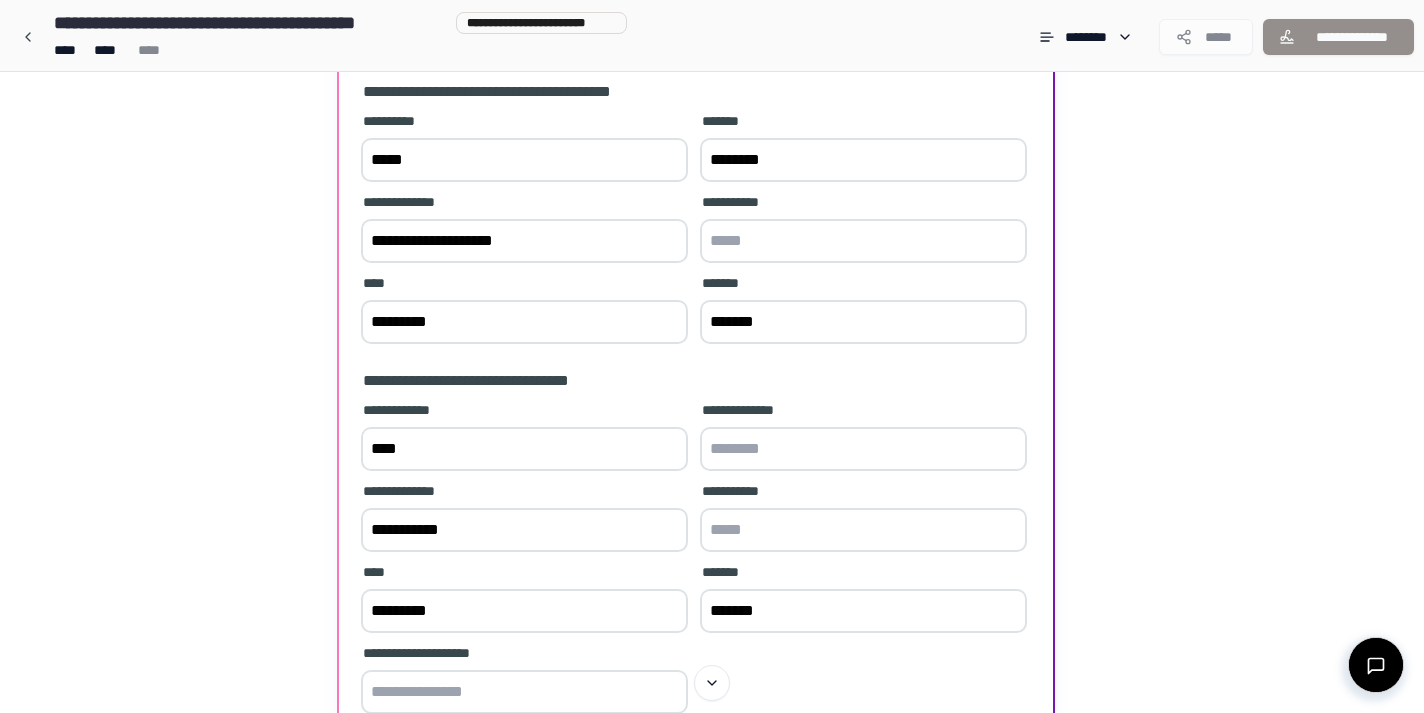 drag, startPoint x: 494, startPoint y: 568, endPoint x: 265, endPoint y: 528, distance: 232.46721 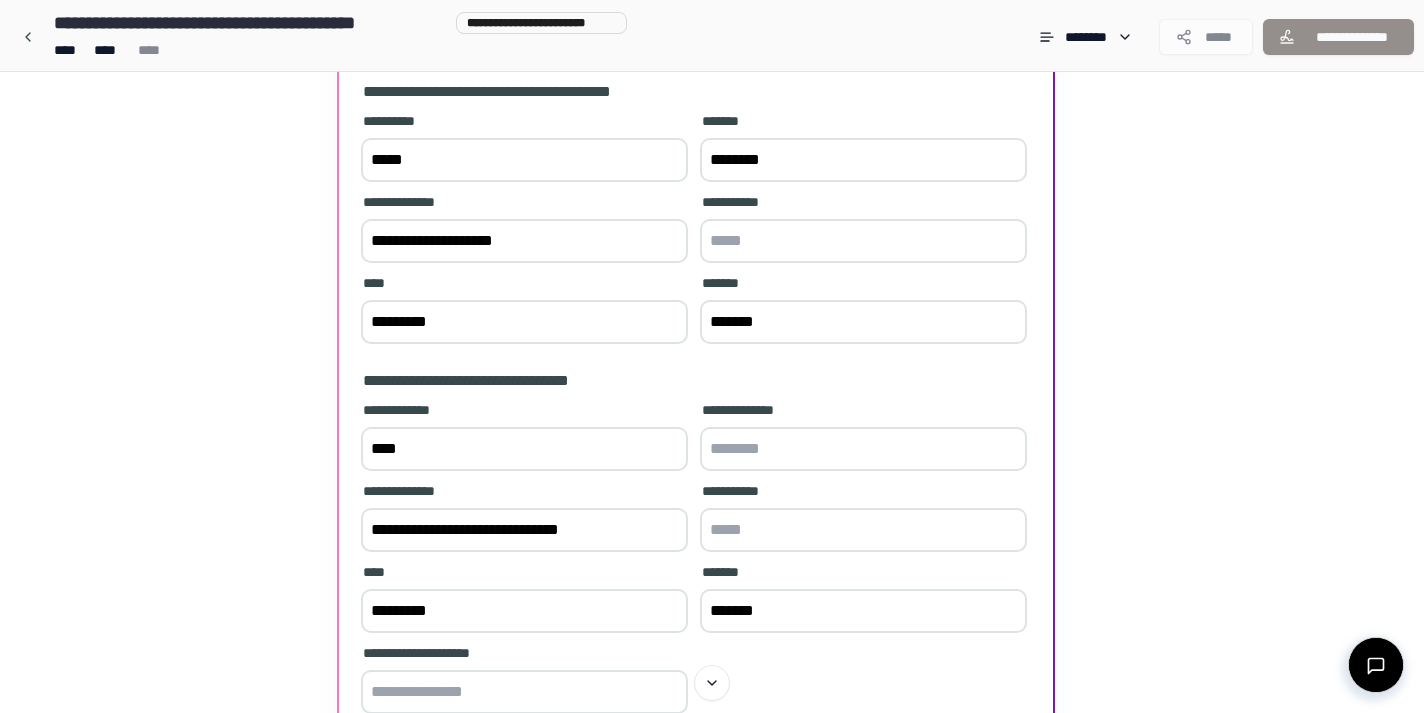 drag, startPoint x: 595, startPoint y: 564, endPoint x: 501, endPoint y: 561, distance: 94.04786 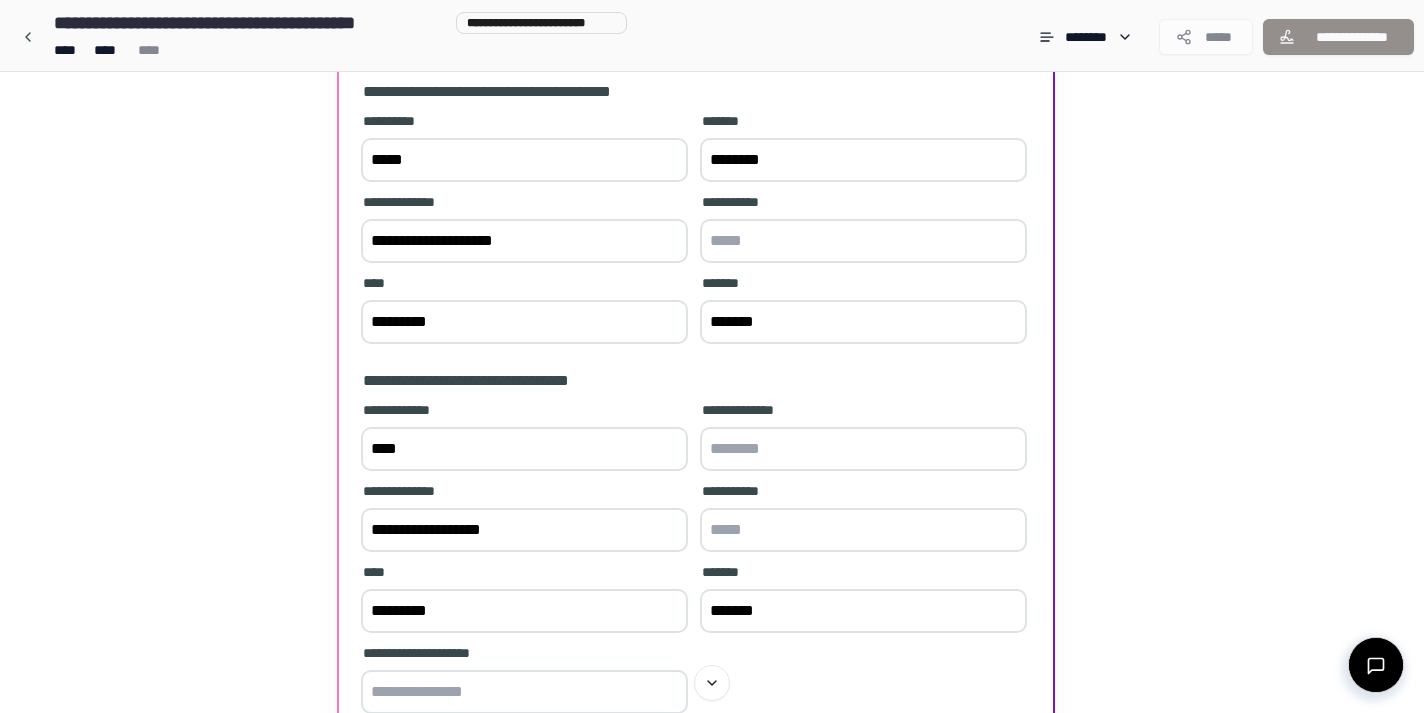 type on "**********" 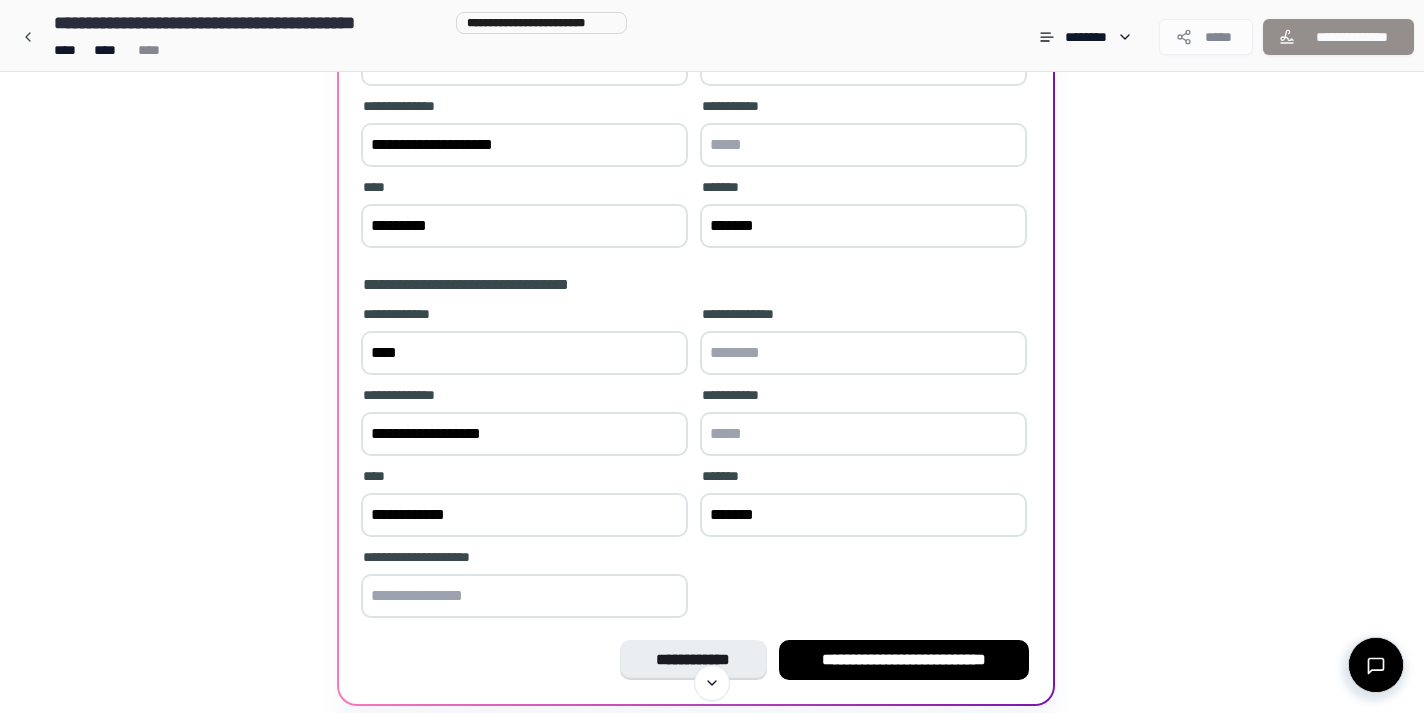 scroll, scrollTop: 313, scrollLeft: 0, axis: vertical 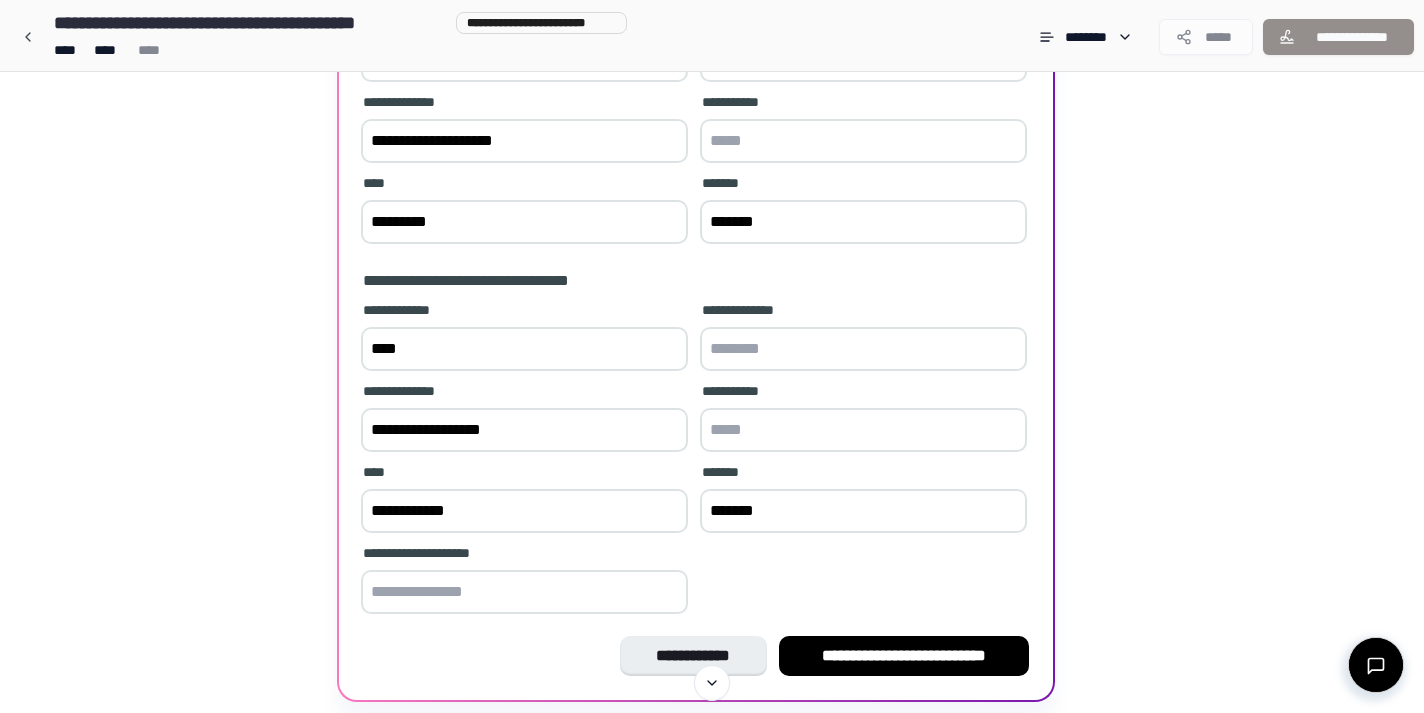 type on "**********" 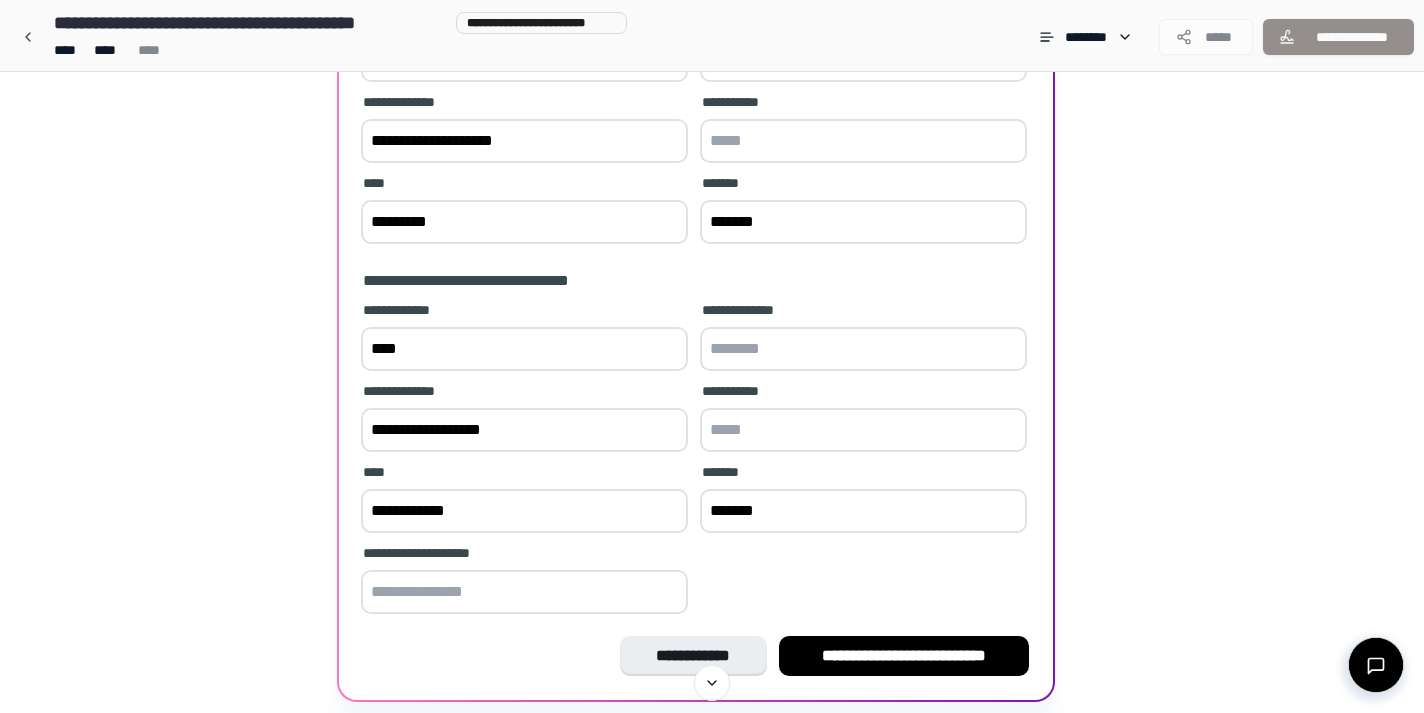 click at bounding box center (524, 592) 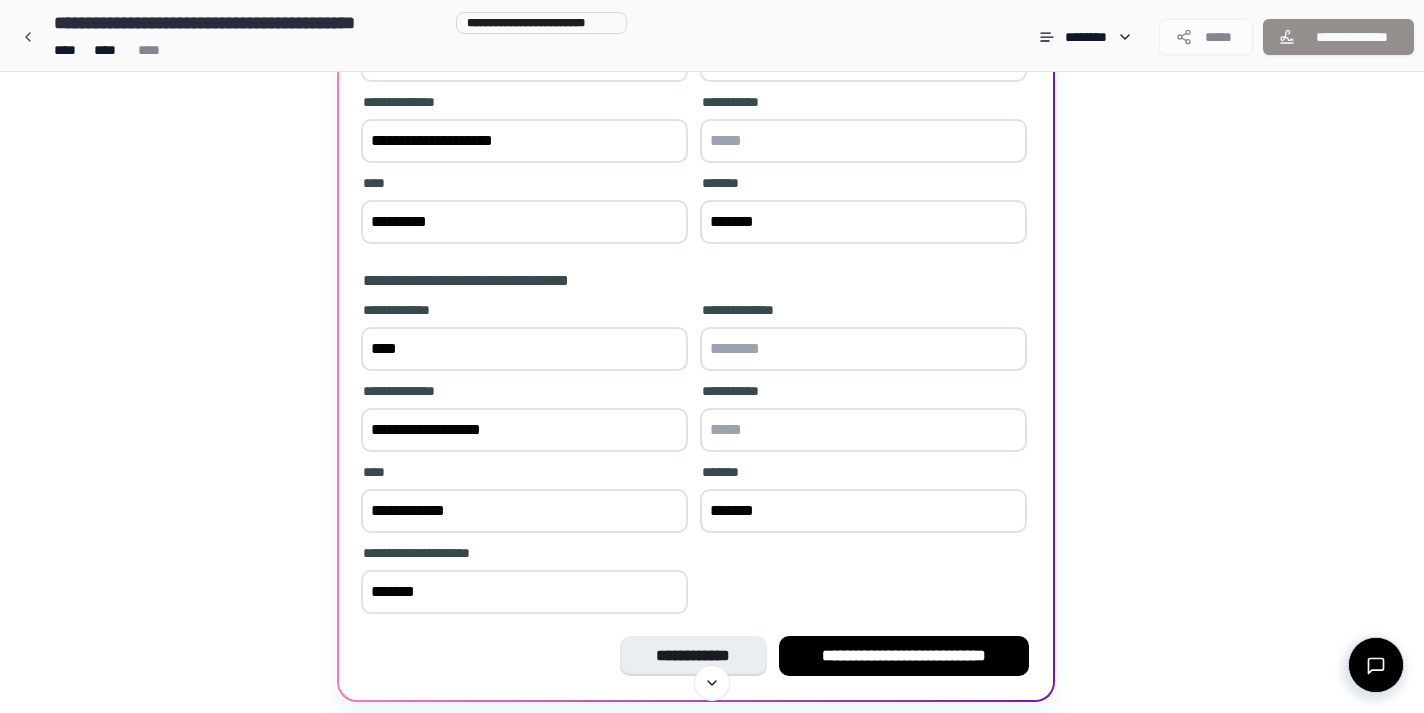 drag, startPoint x: 446, startPoint y: 627, endPoint x: 350, endPoint y: 621, distance: 96.18732 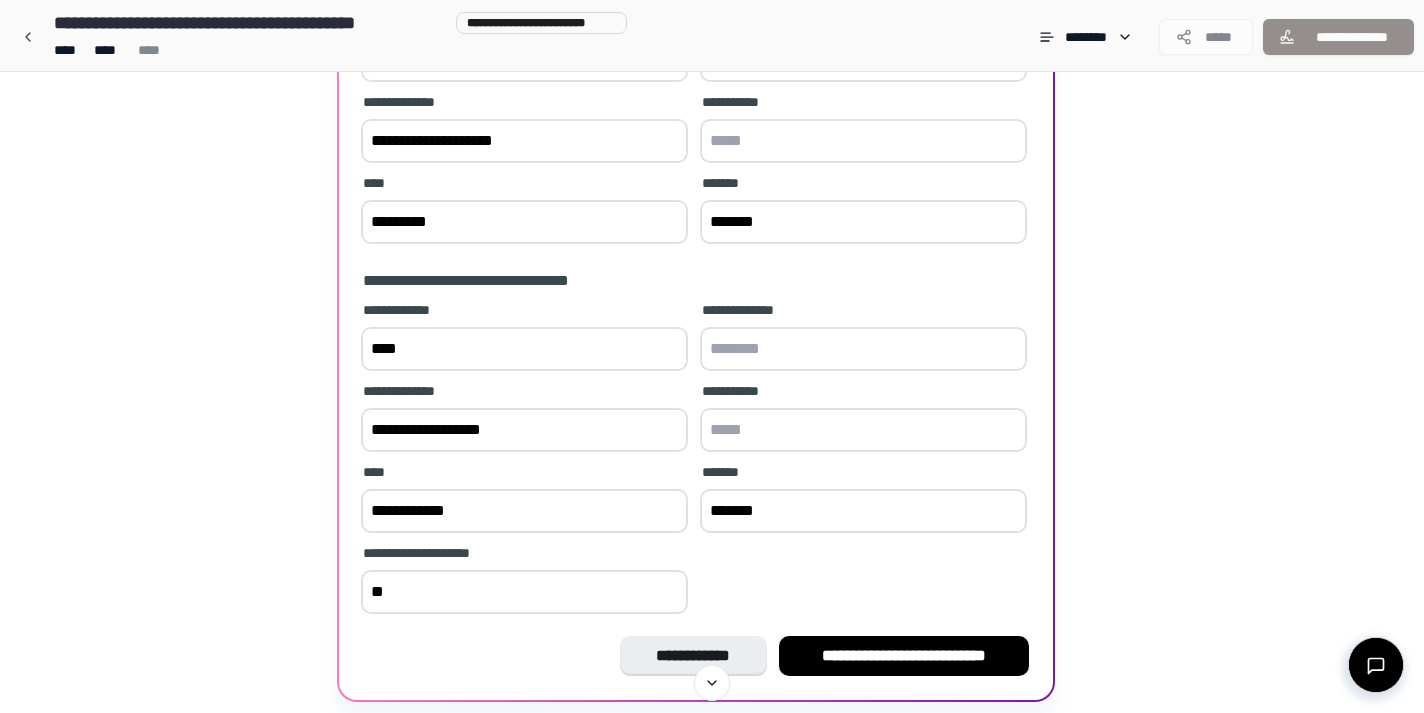 type on "**" 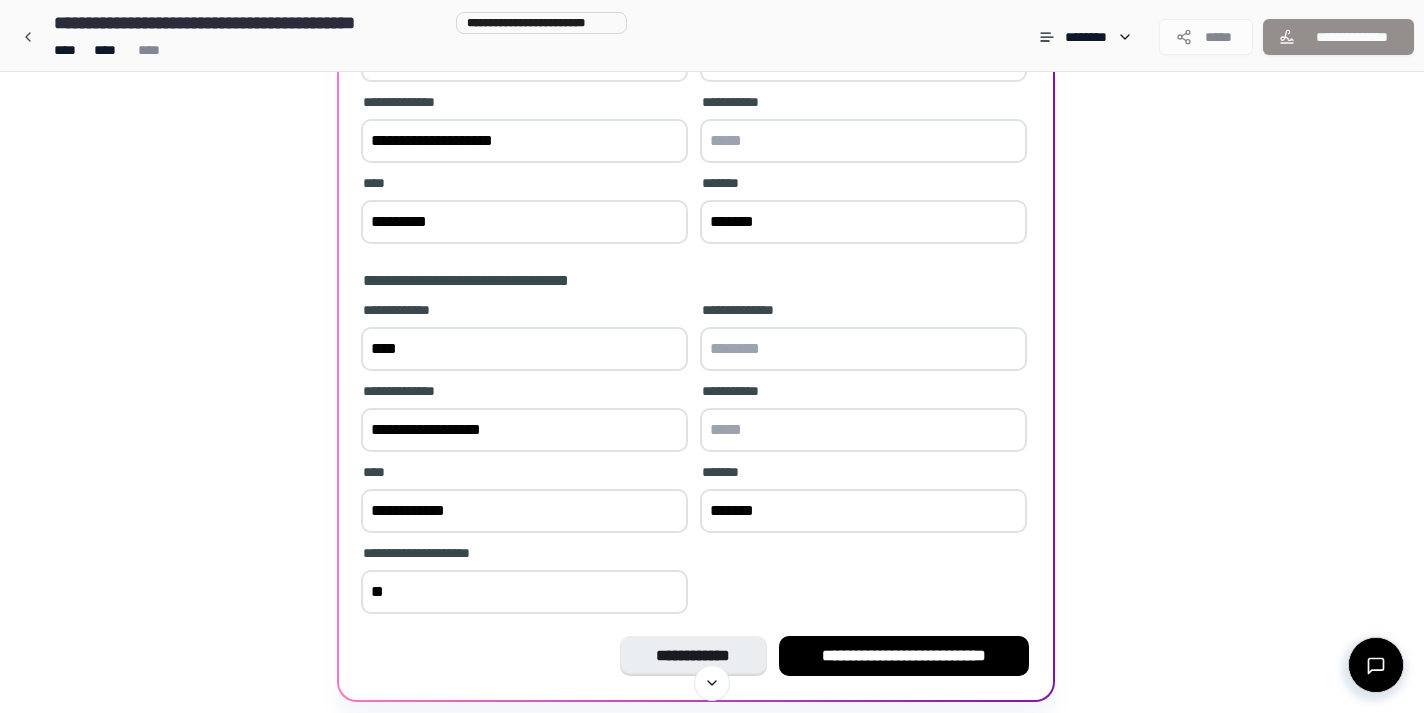 paste on "**********" 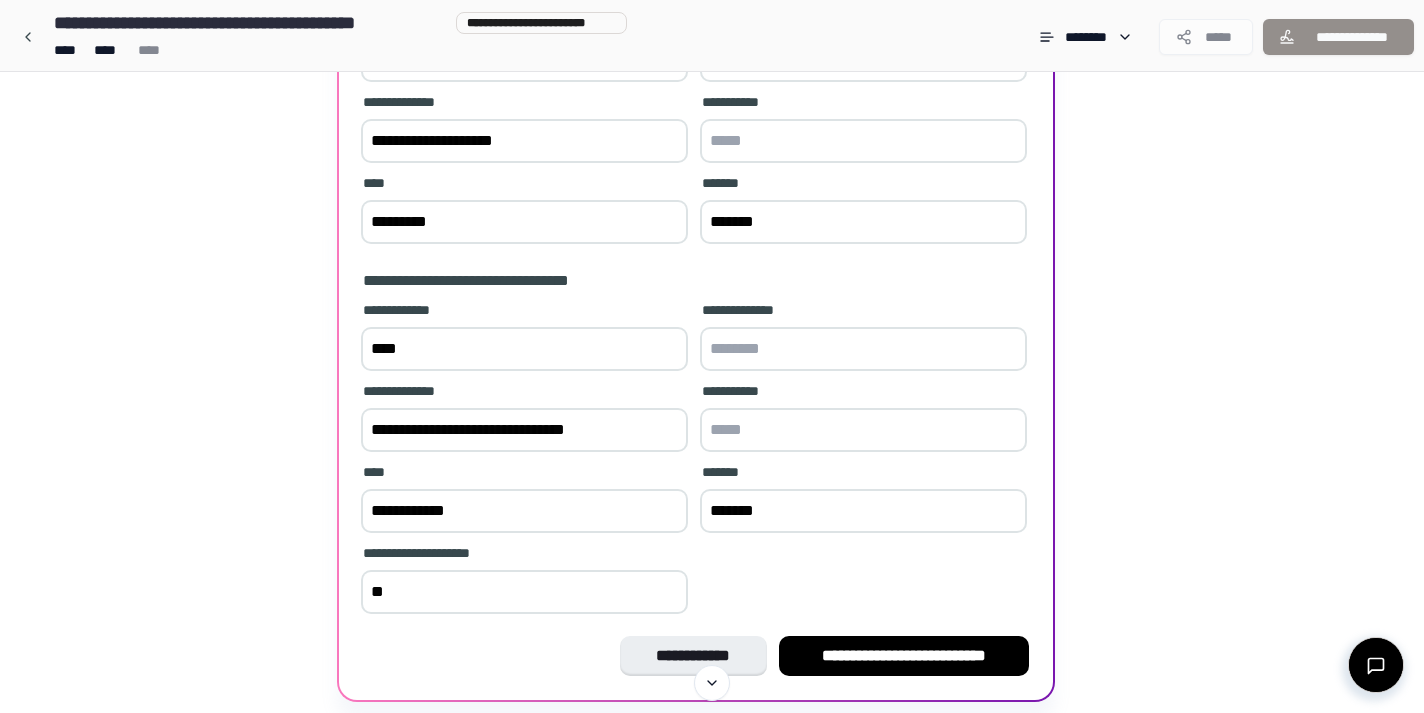 type on "**********" 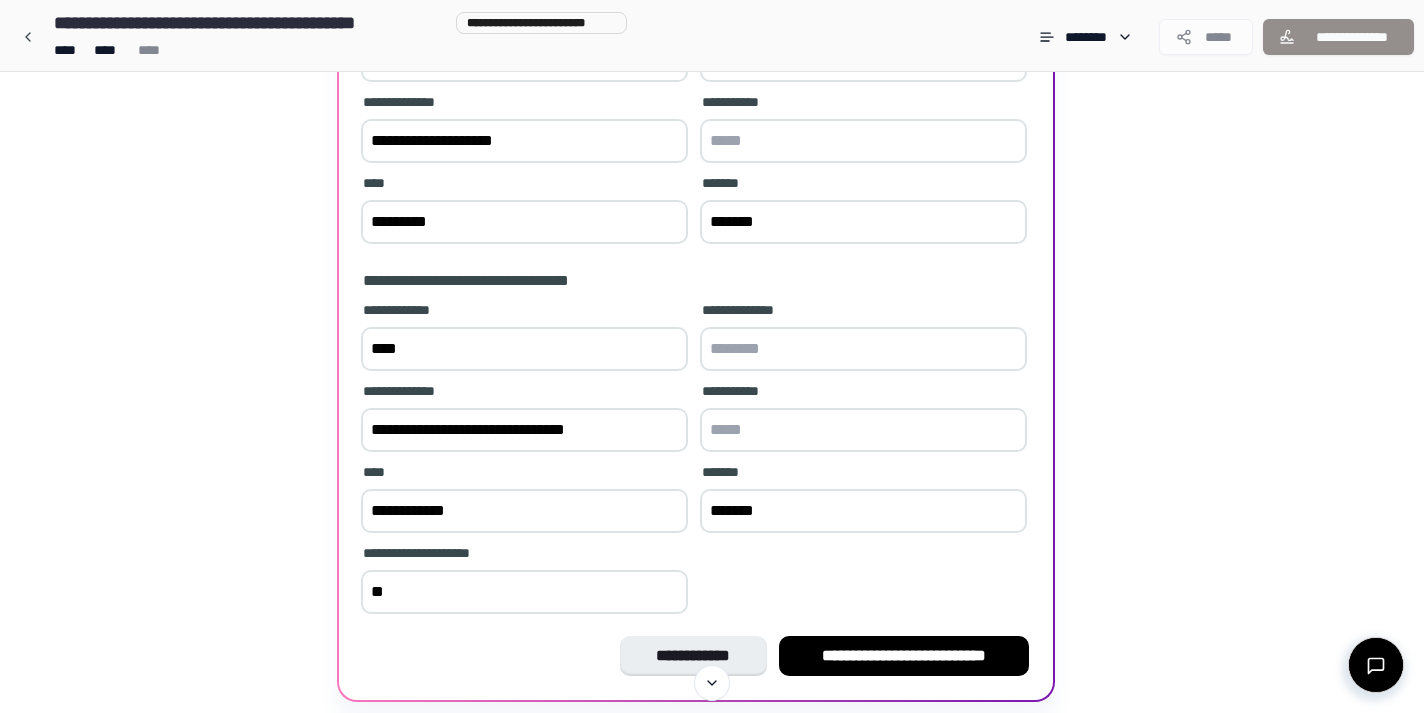 click on "*********" at bounding box center (524, 222) 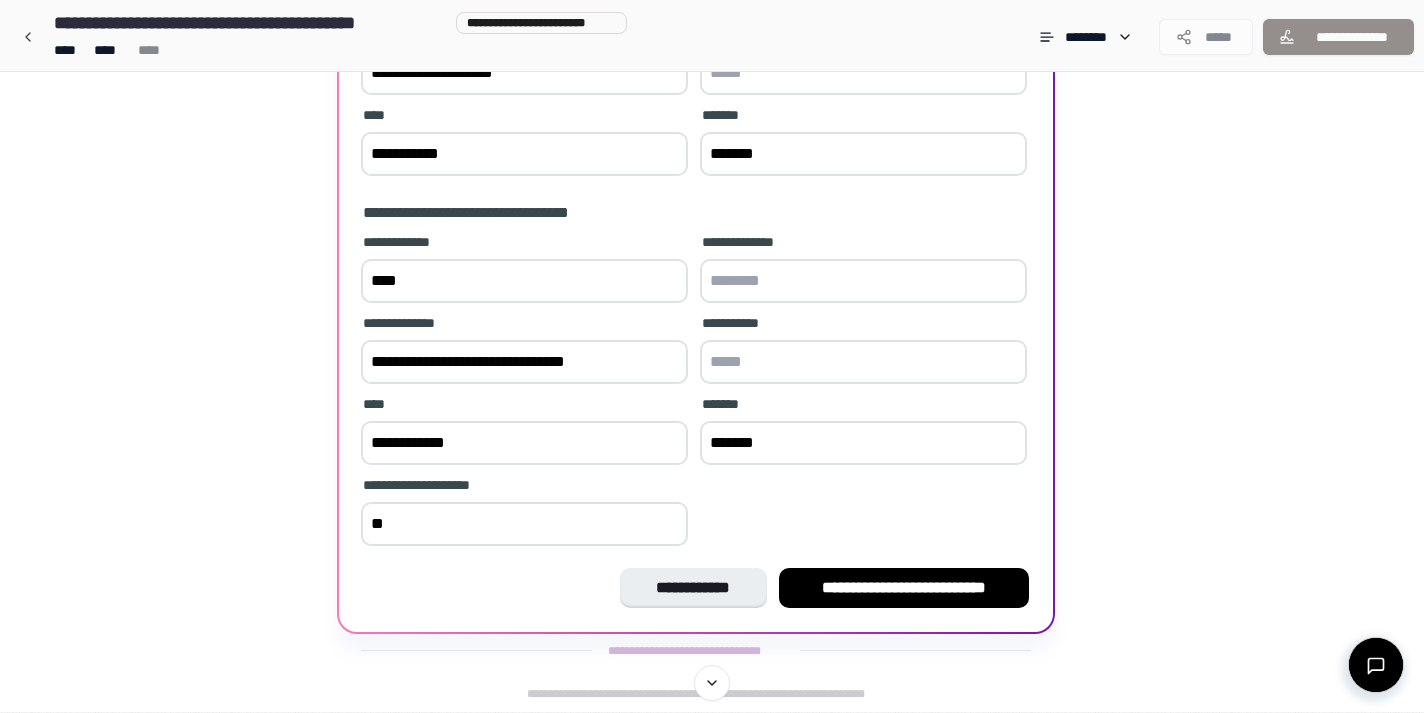 scroll, scrollTop: 395, scrollLeft: 0, axis: vertical 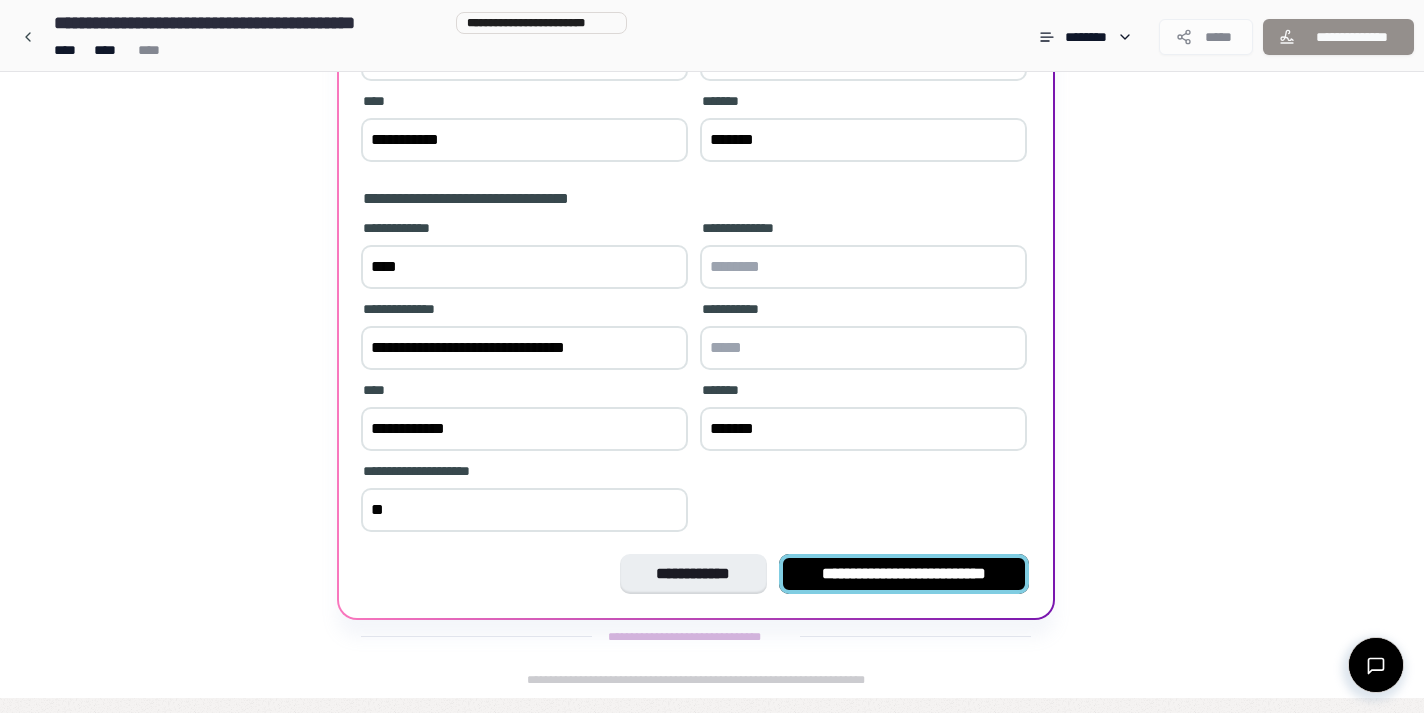type on "**********" 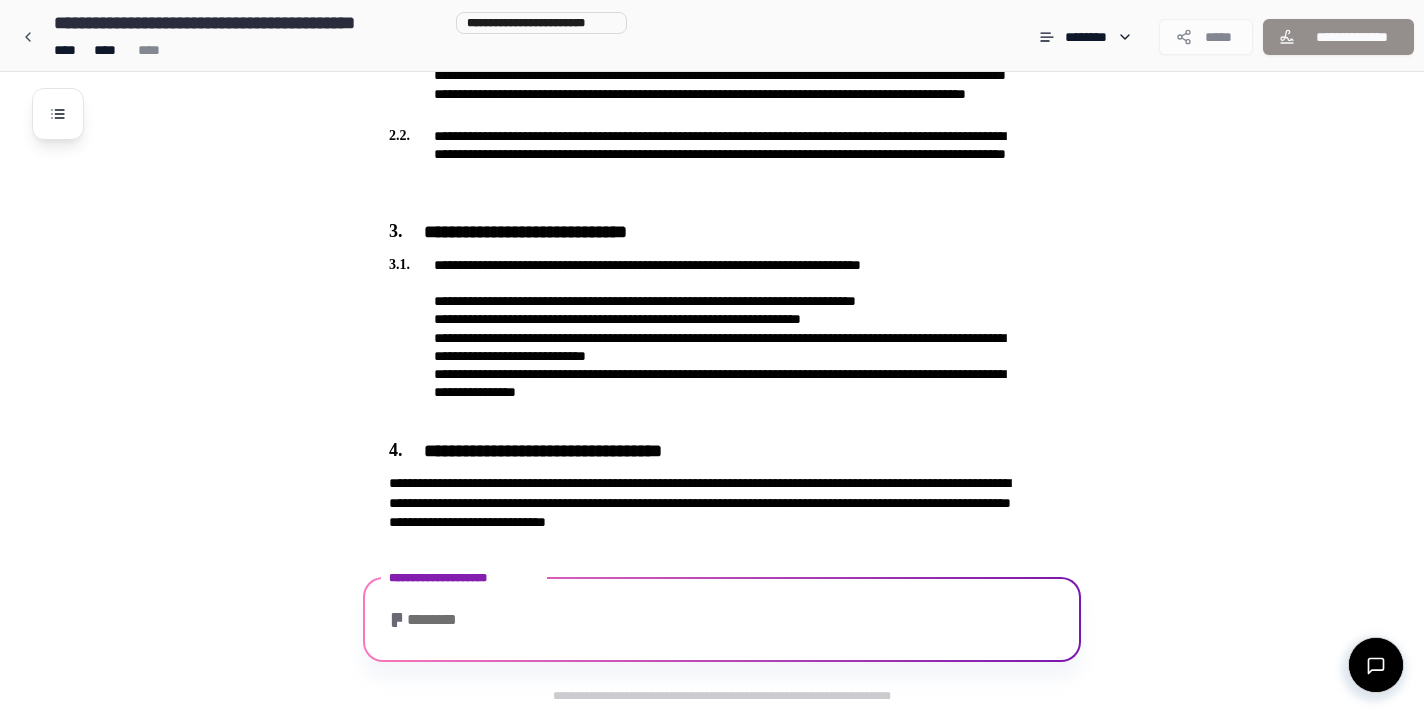 scroll, scrollTop: 784, scrollLeft: 0, axis: vertical 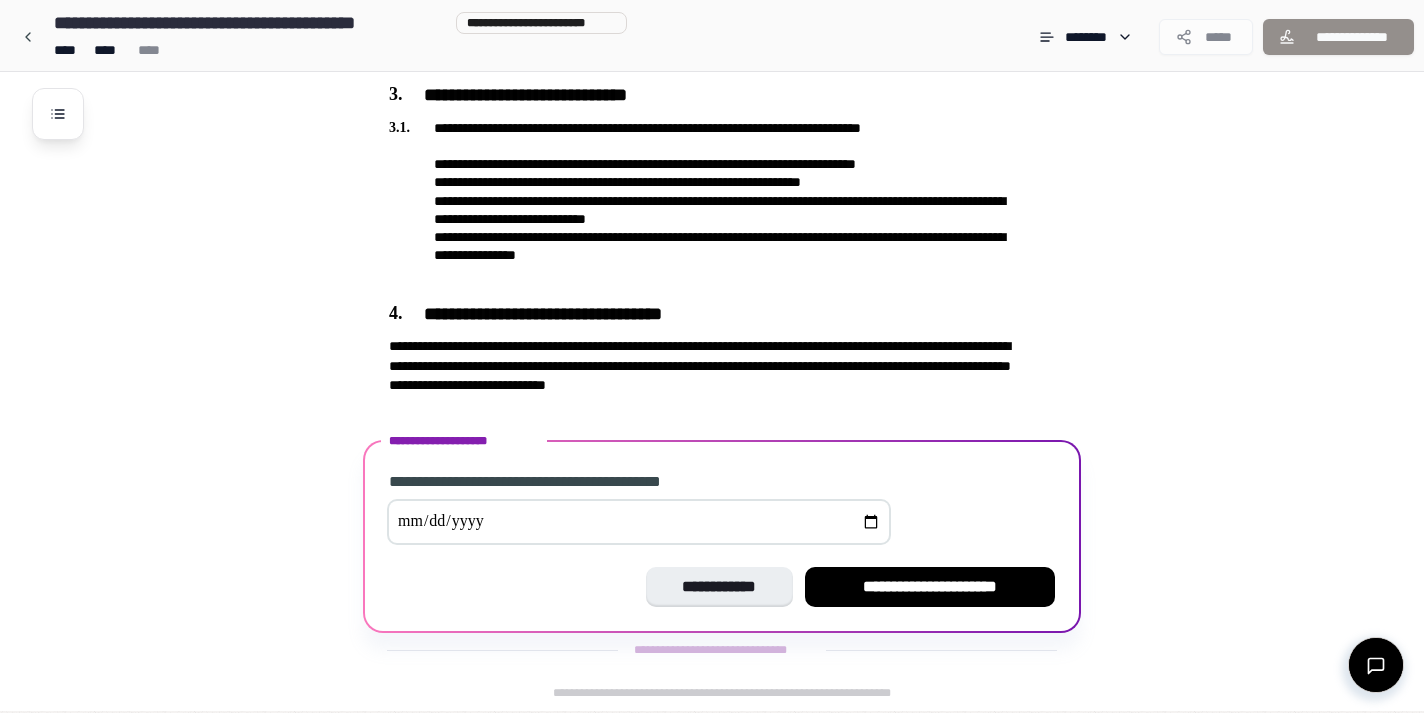 click at bounding box center (639, 522) 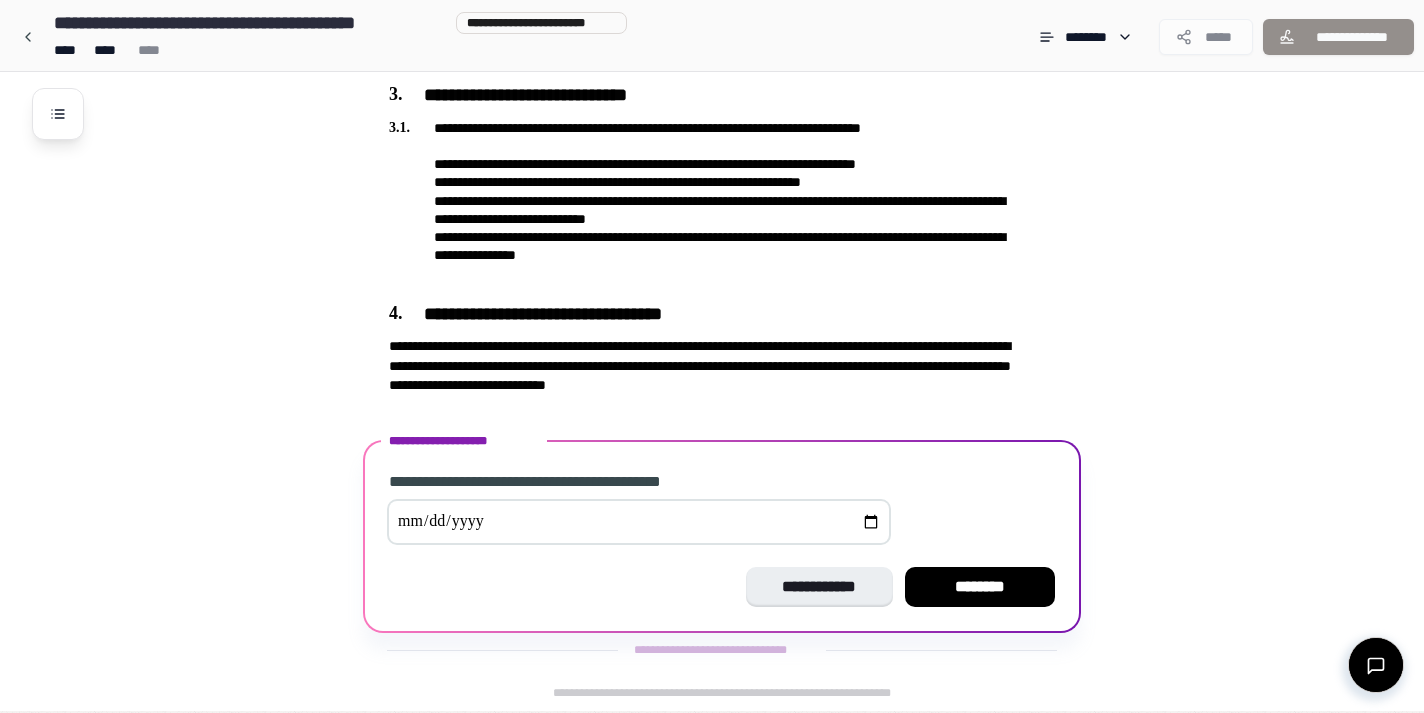 click on "**********" at bounding box center (722, 587) 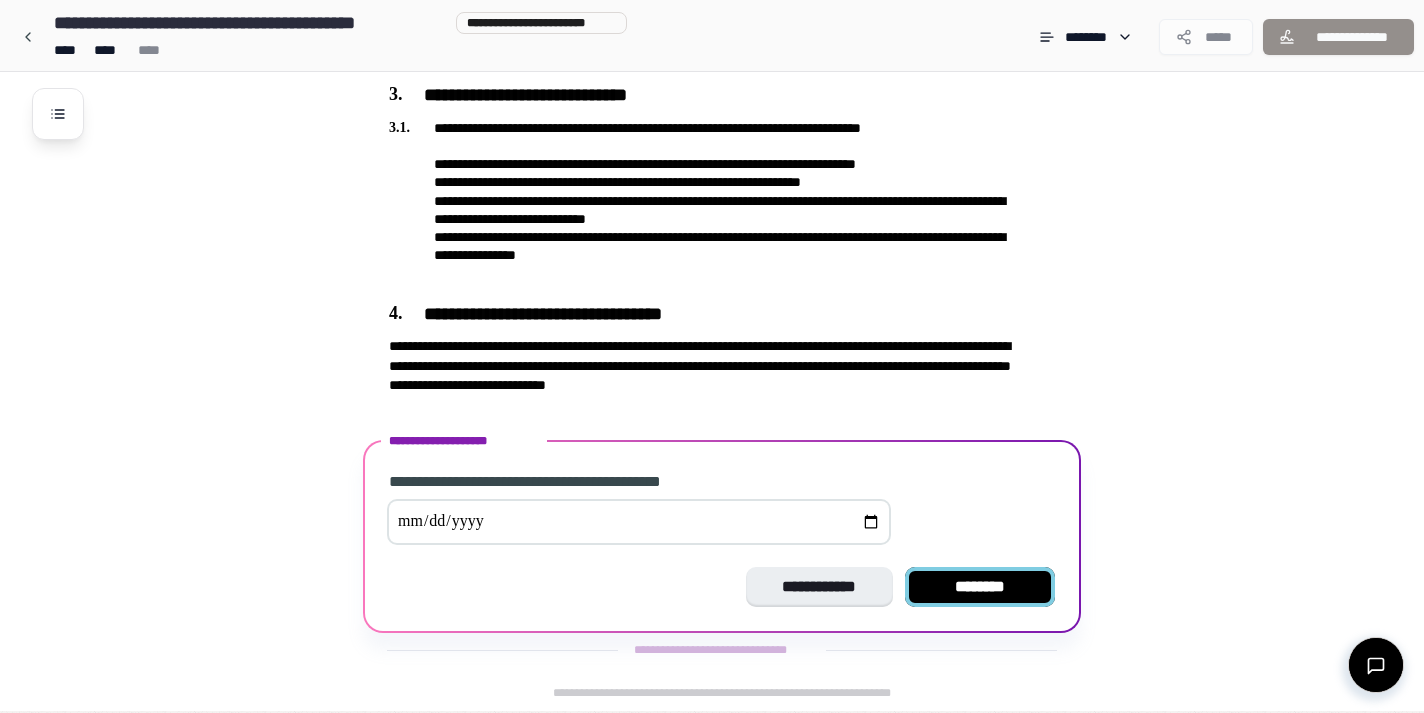 click on "********" at bounding box center (980, 587) 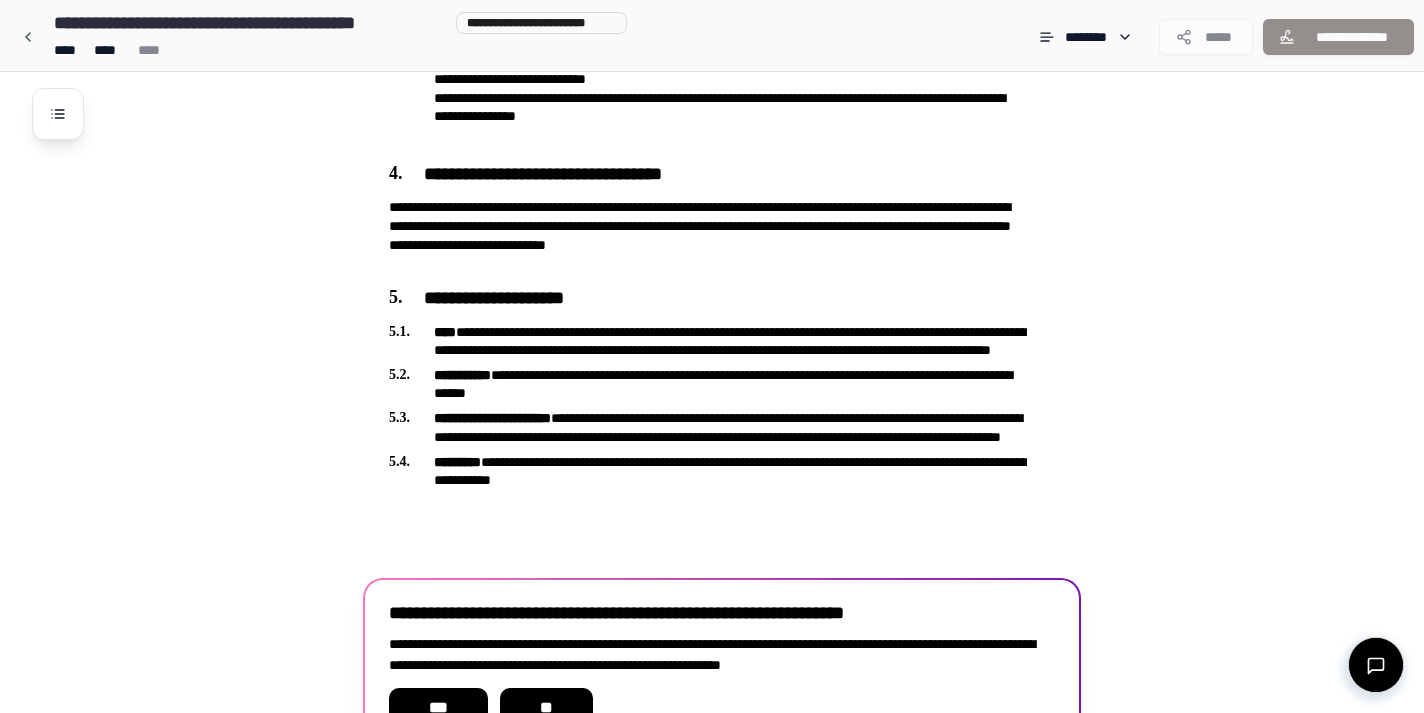 scroll, scrollTop: 1042, scrollLeft: 0, axis: vertical 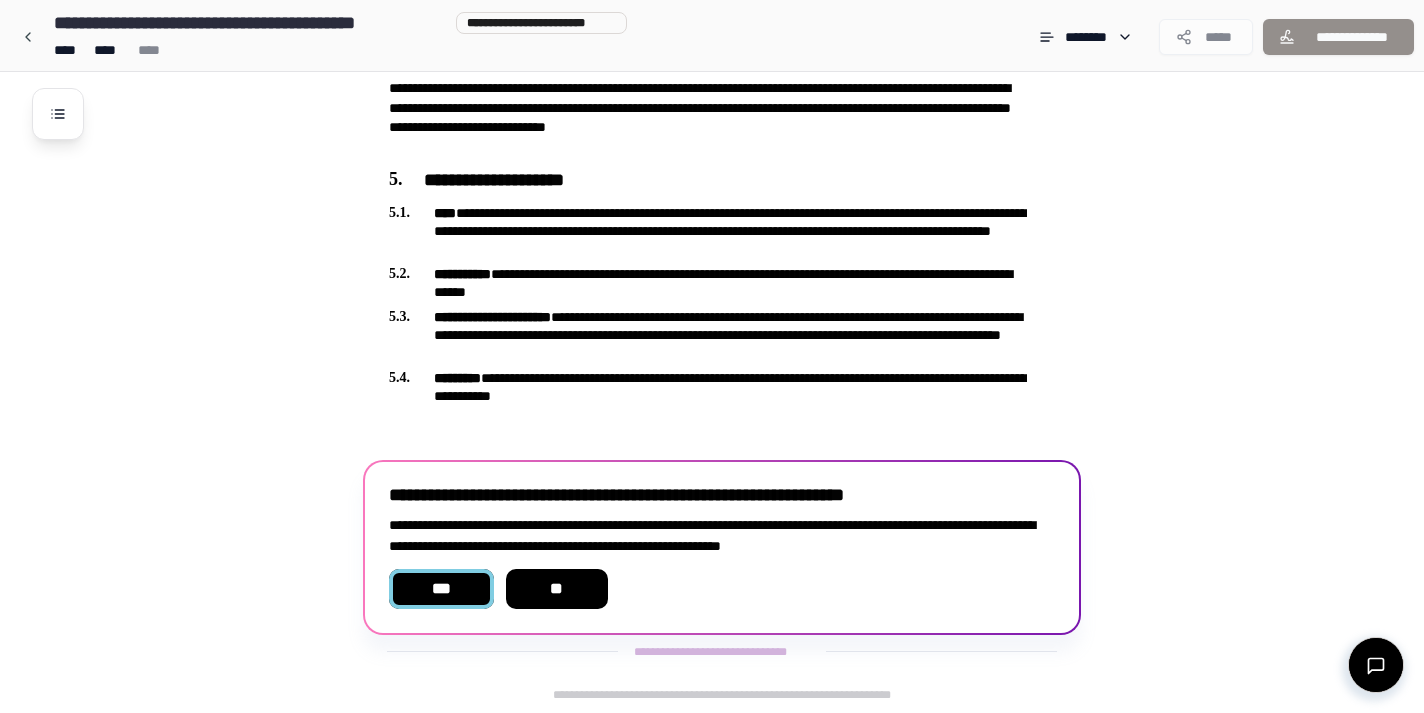 click on "***" at bounding box center (441, 589) 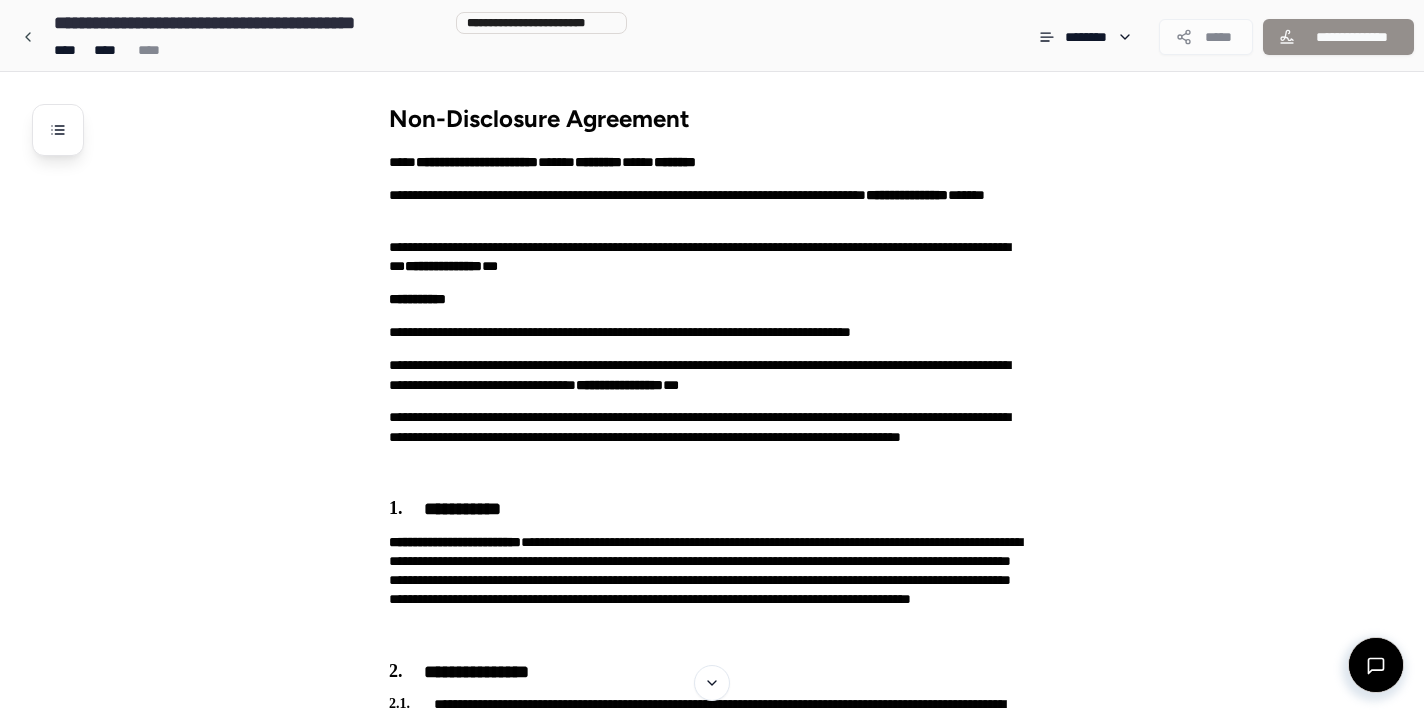scroll, scrollTop: 0, scrollLeft: 0, axis: both 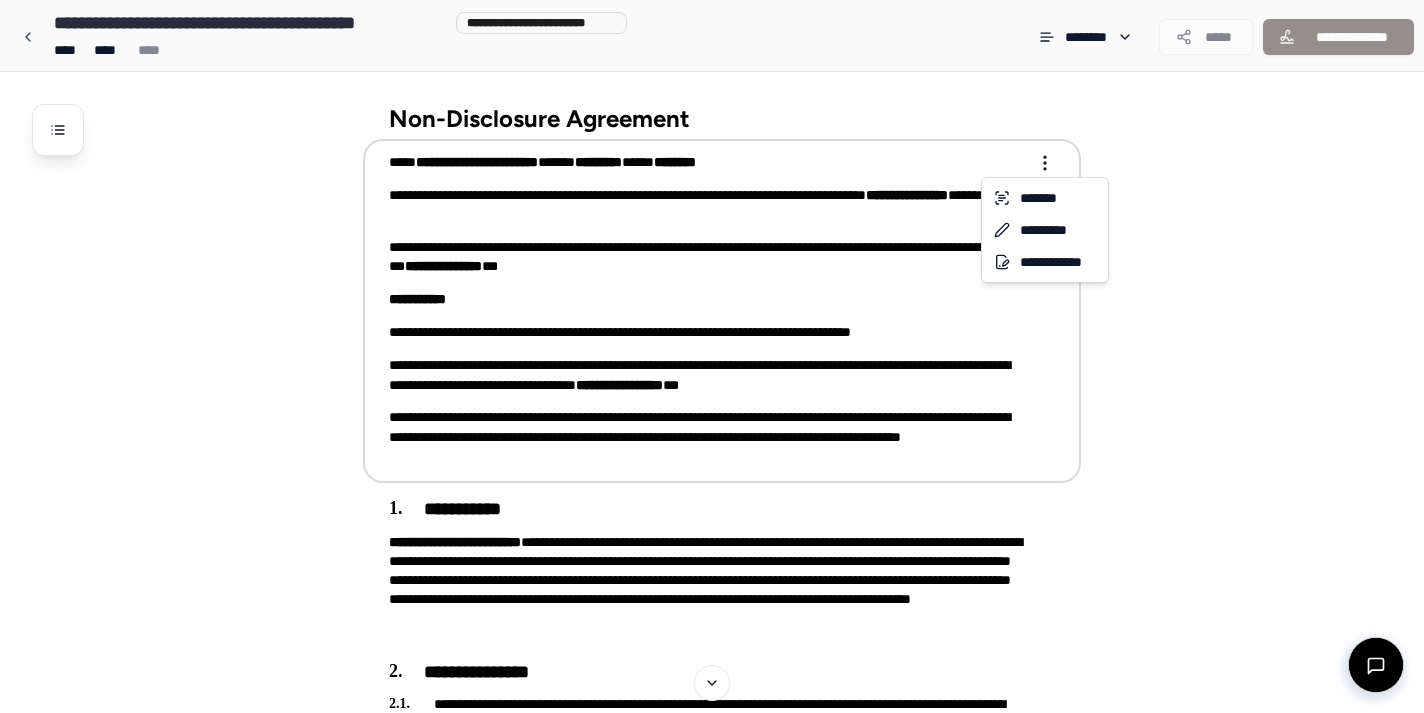 click on "**********" at bounding box center (712, 900) 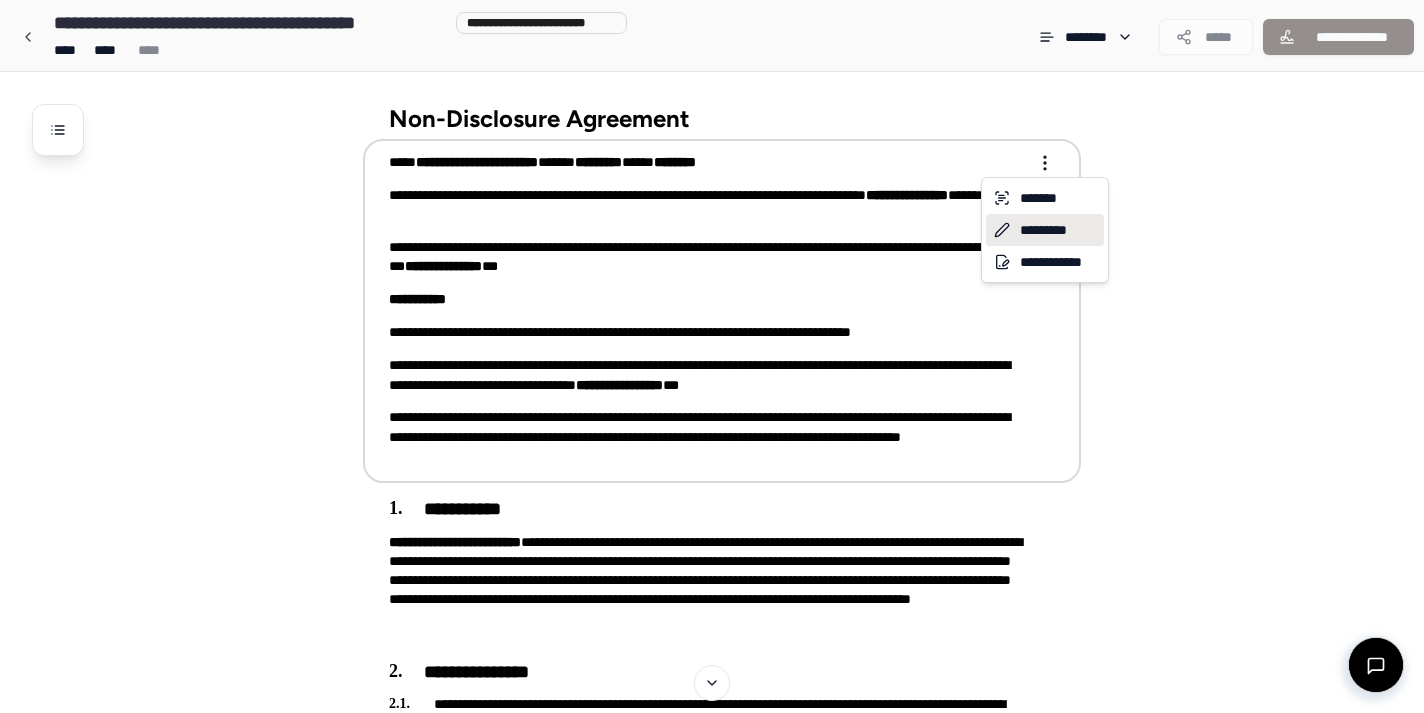 click on "*********" at bounding box center [1045, 230] 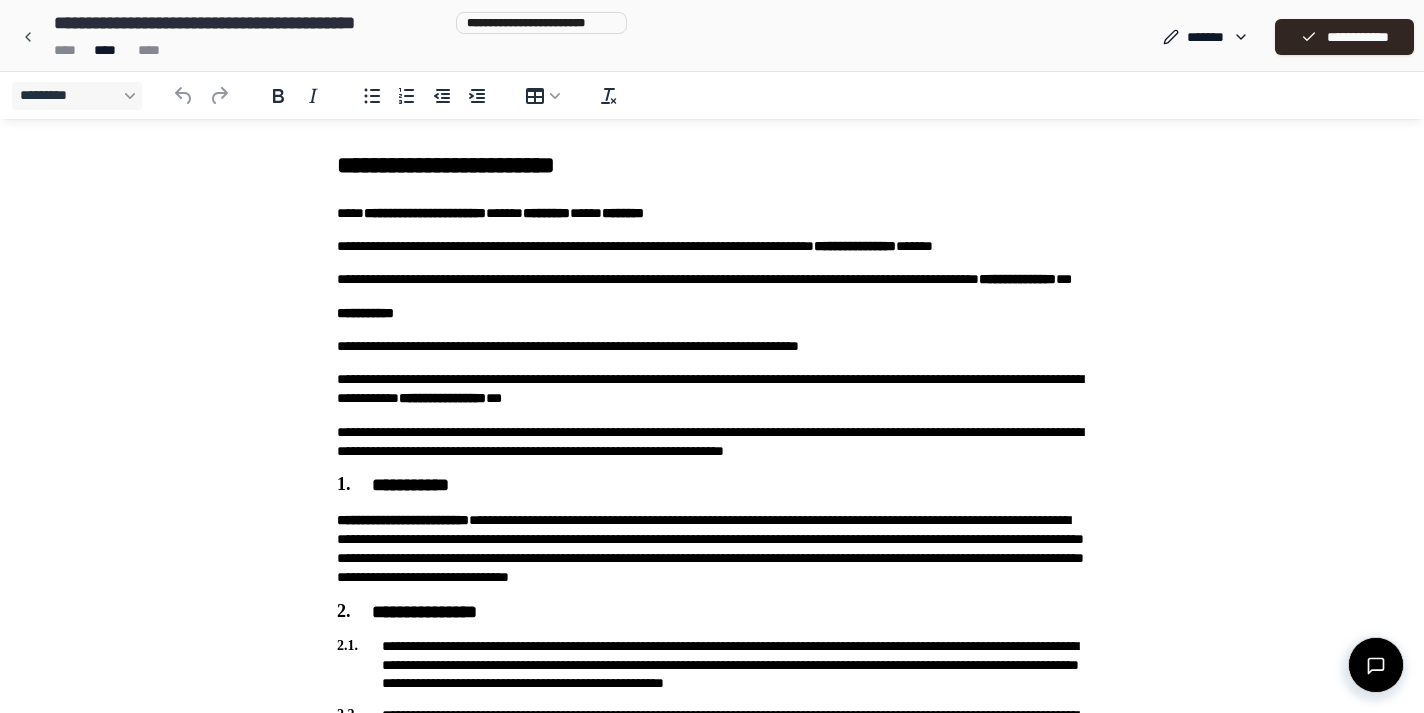 scroll, scrollTop: 0, scrollLeft: 0, axis: both 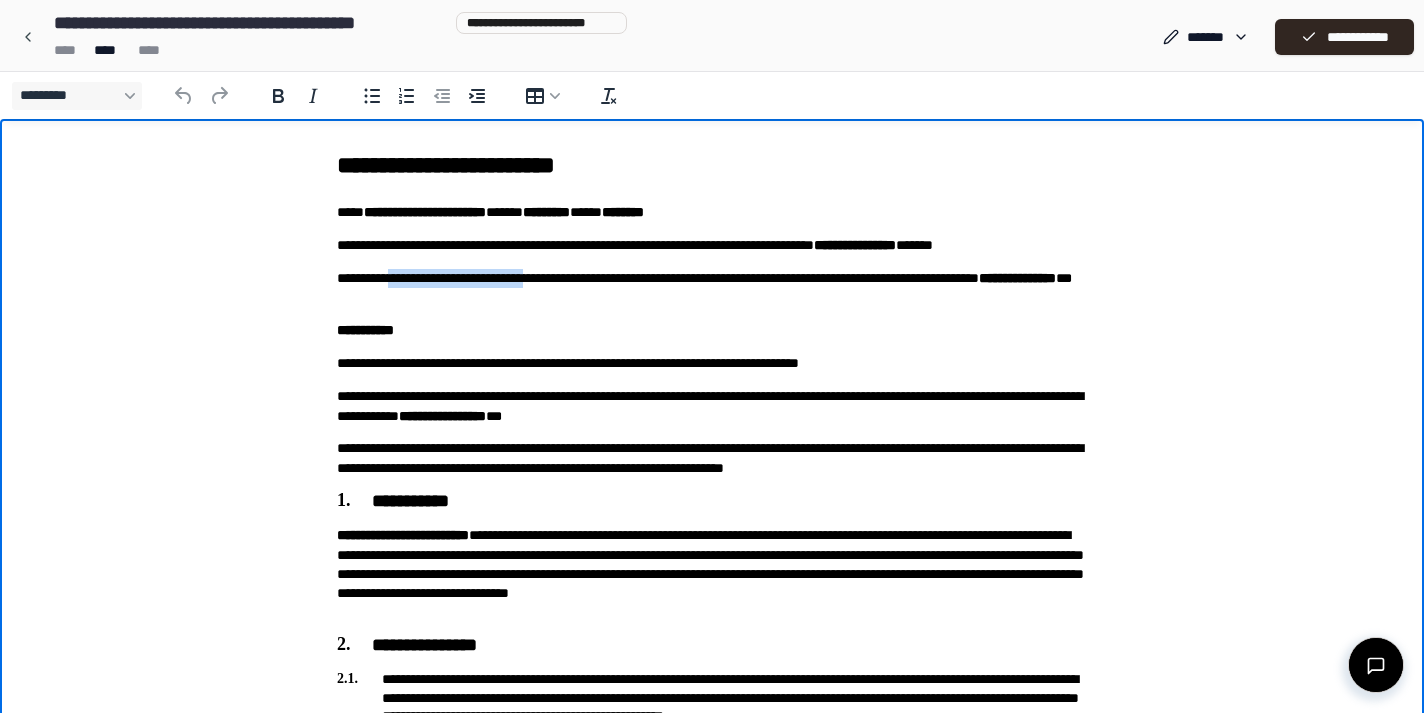 drag, startPoint x: 584, startPoint y: 278, endPoint x: 405, endPoint y: 273, distance: 179.06982 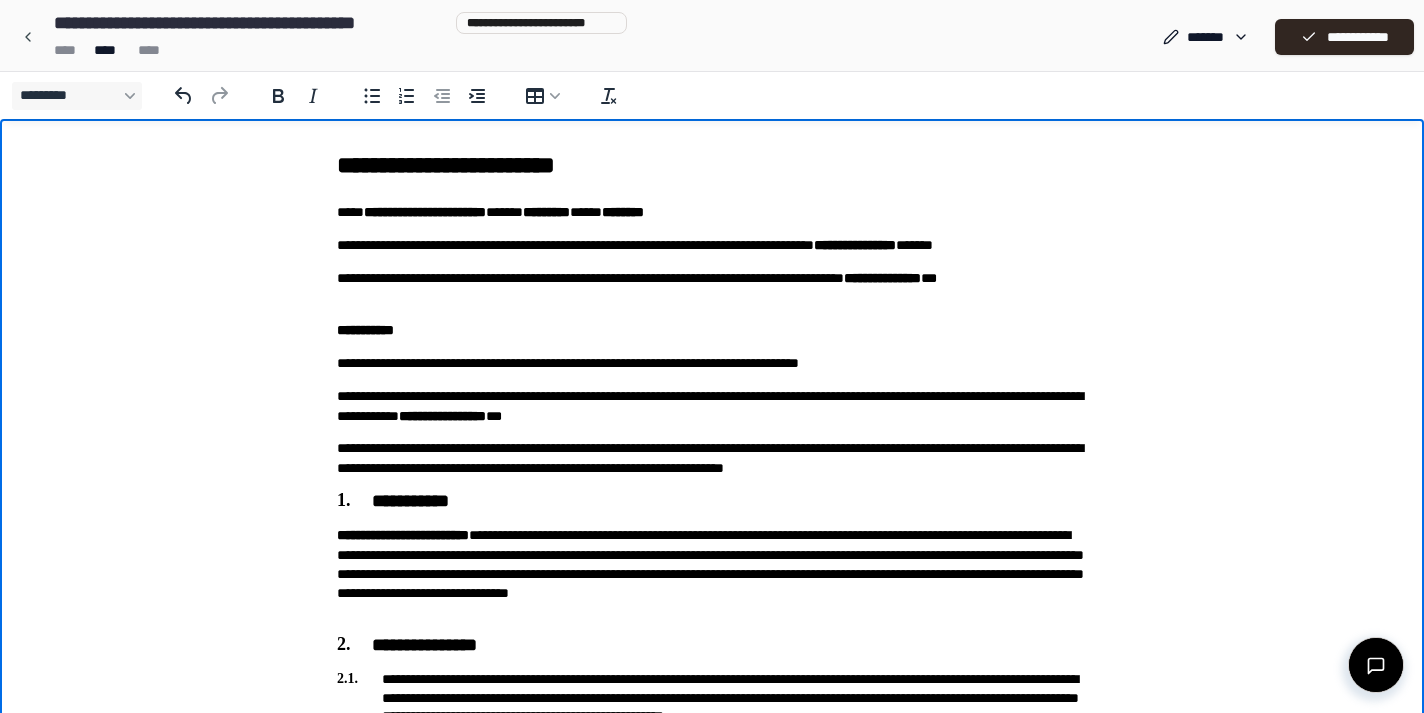 scroll, scrollTop: 0, scrollLeft: 0, axis: both 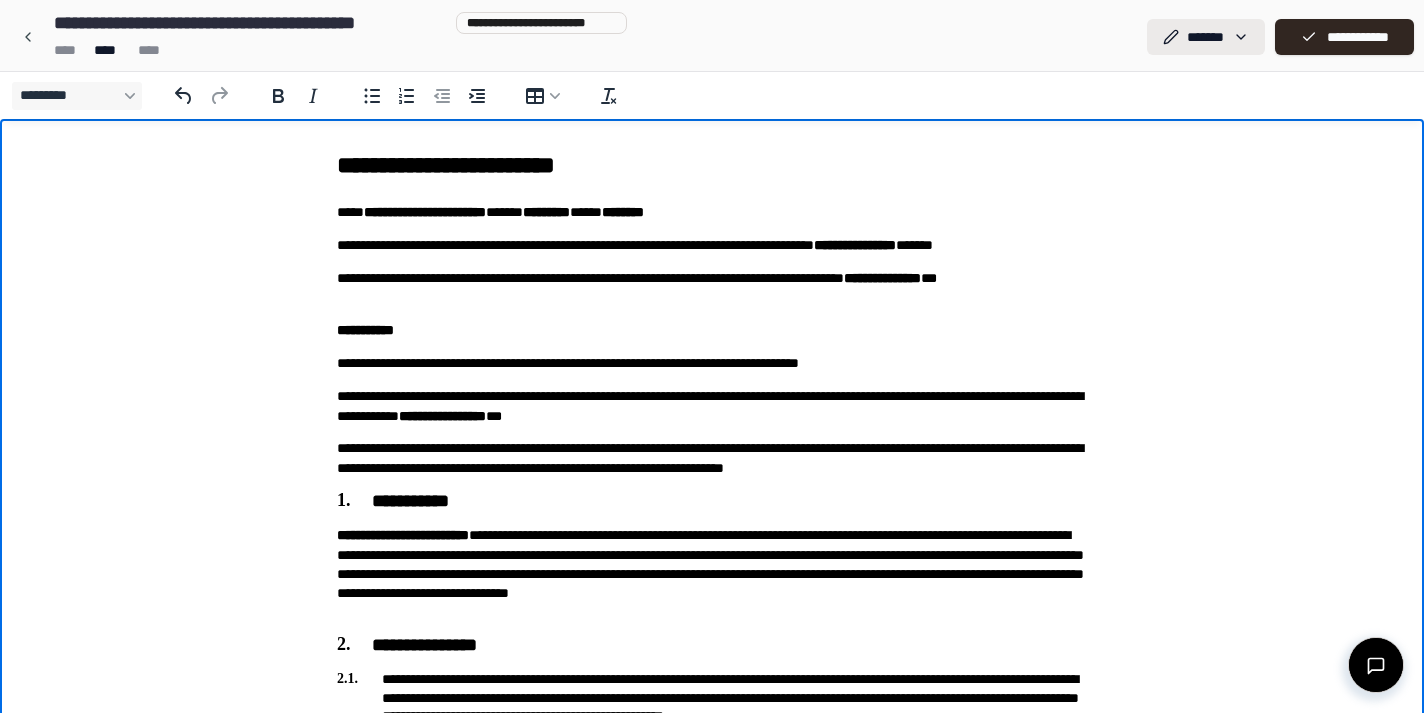 click on "**********" at bounding box center [712, 722] 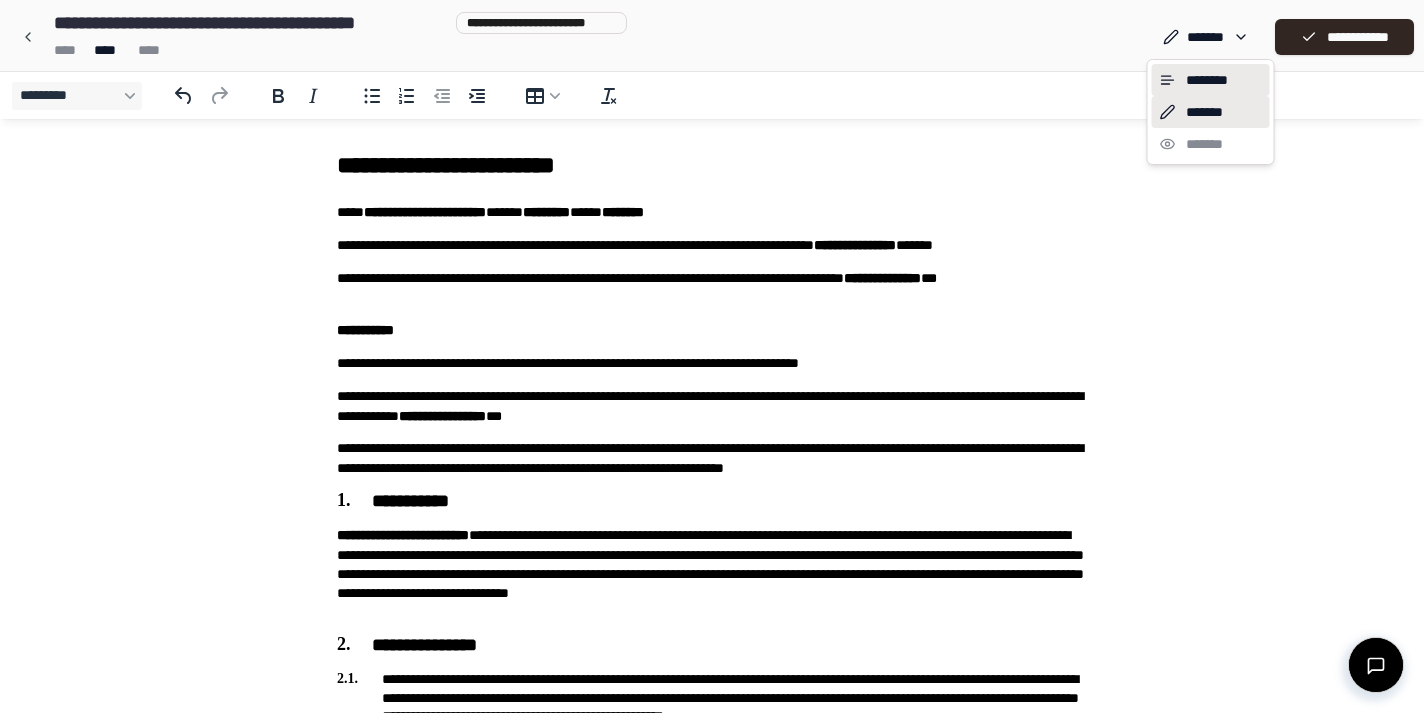 click on "********" at bounding box center [1211, 80] 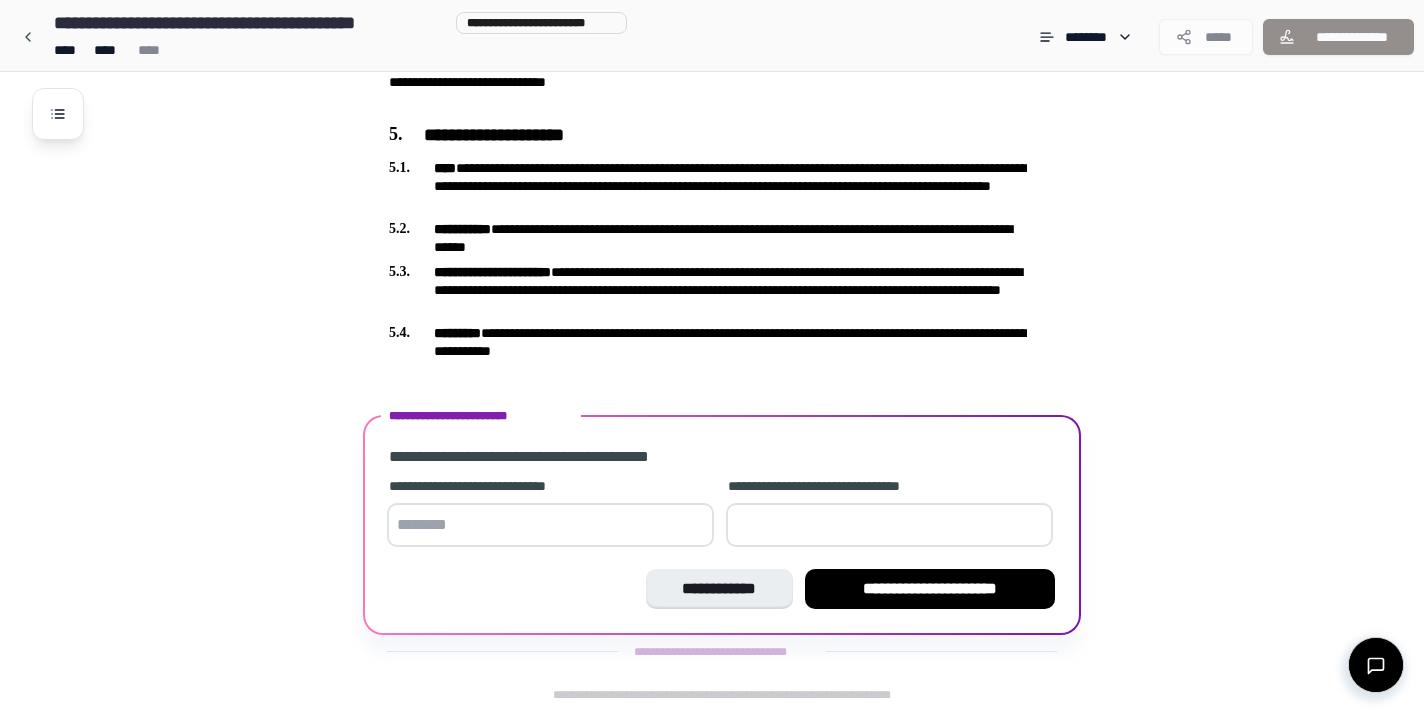 scroll, scrollTop: 1087, scrollLeft: 0, axis: vertical 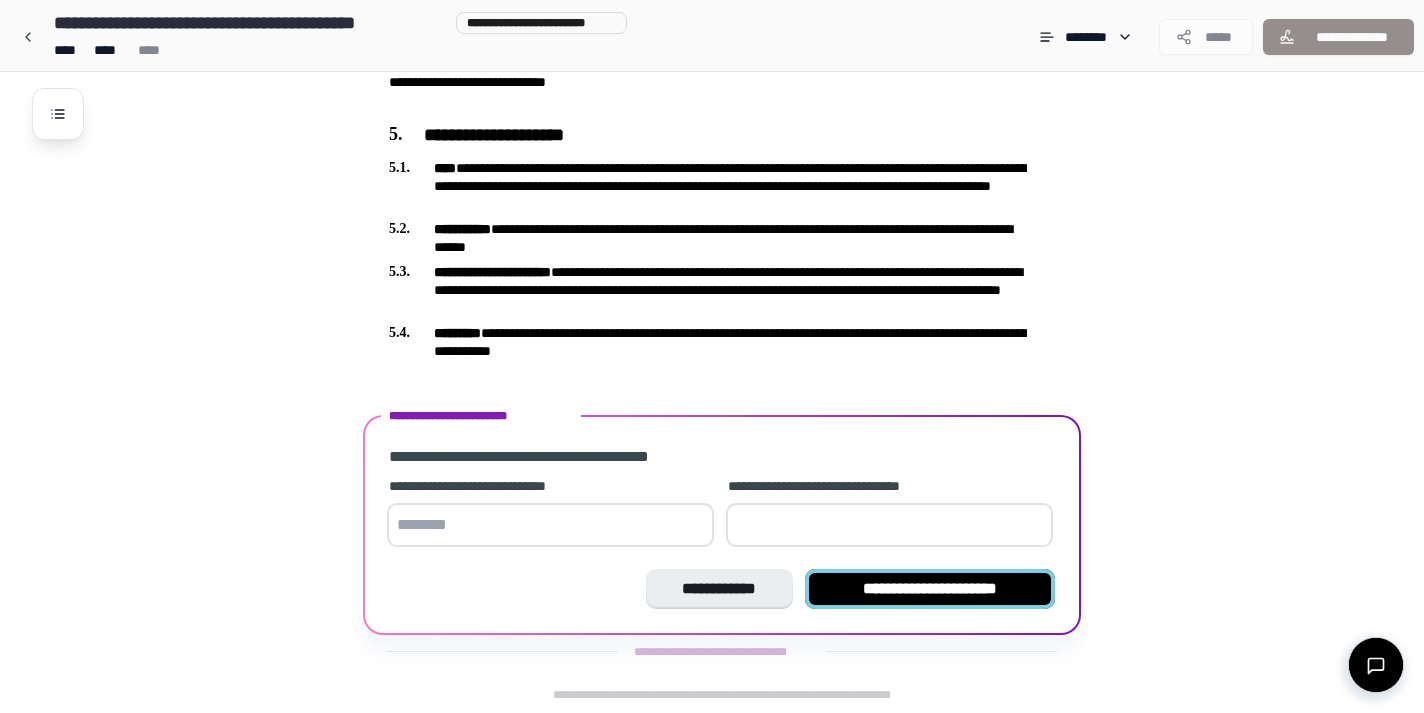 click on "**********" at bounding box center [930, 589] 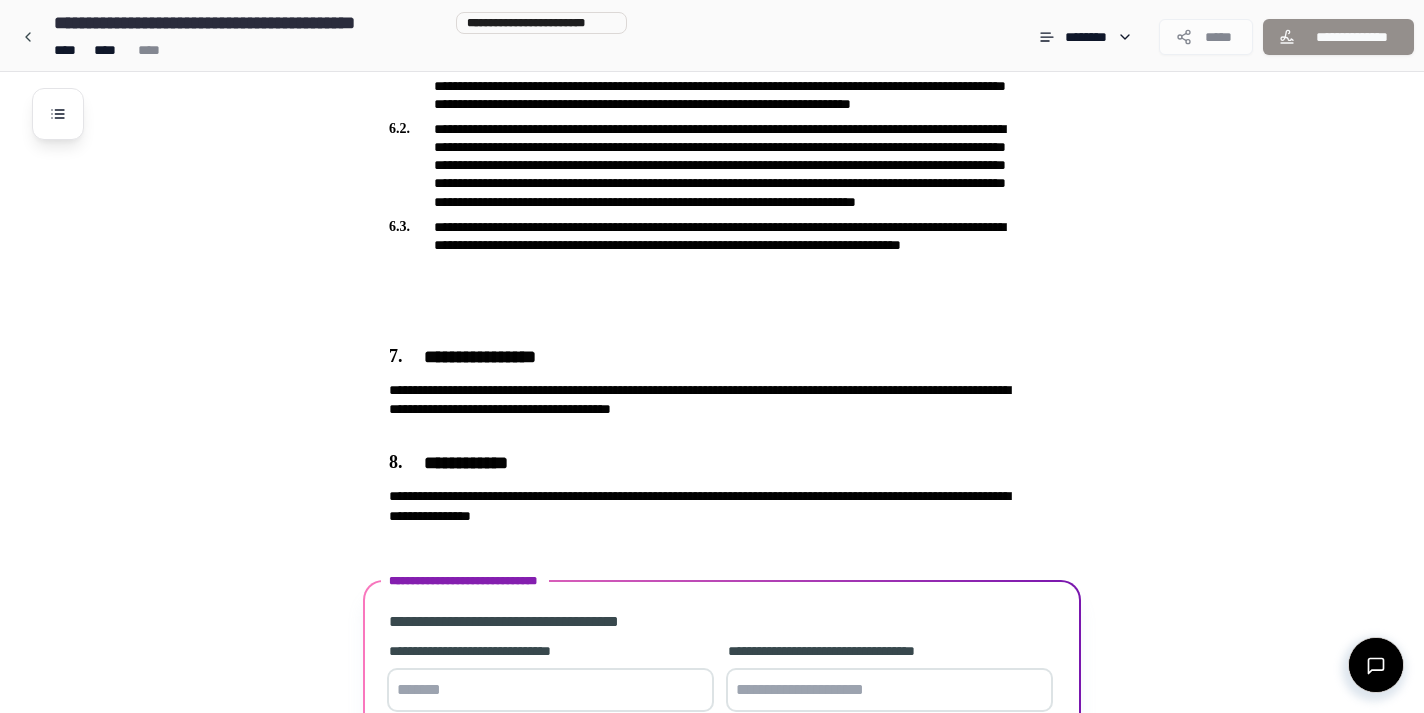 scroll, scrollTop: 1645, scrollLeft: 0, axis: vertical 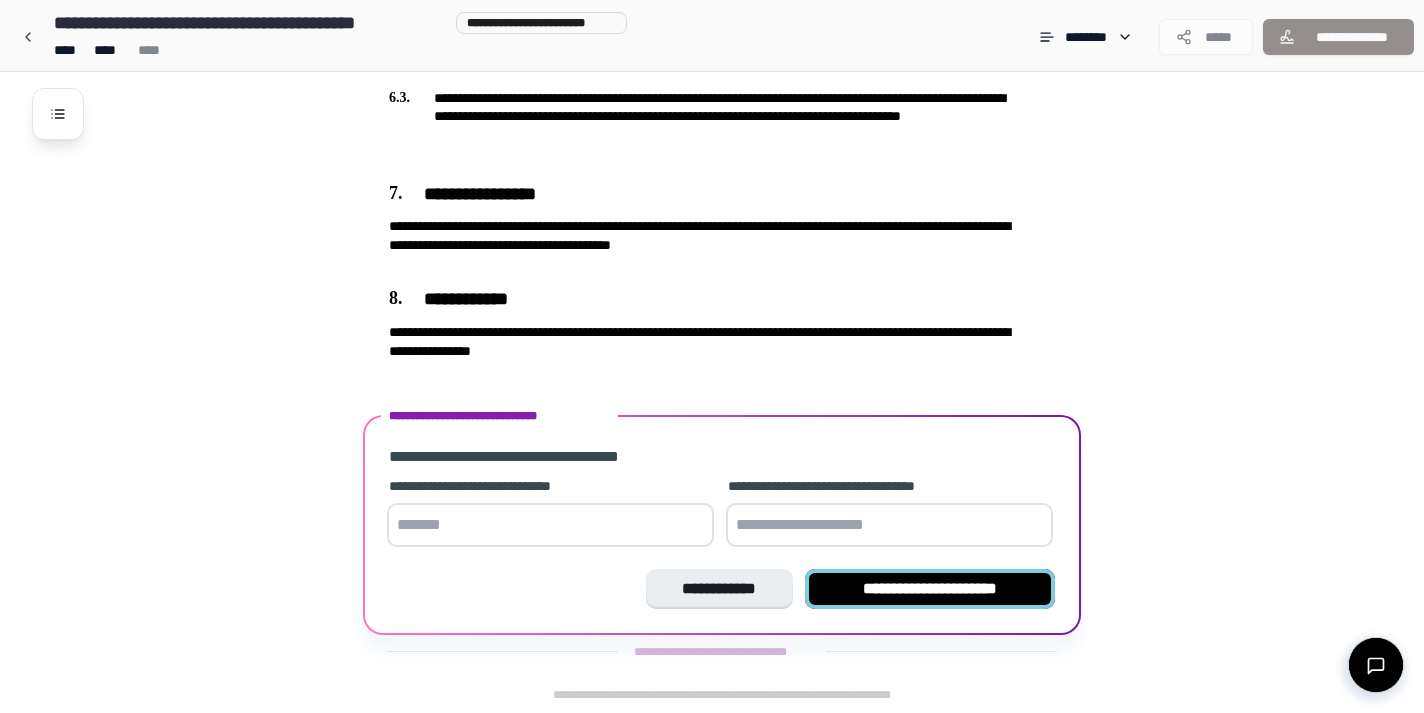 click on "**********" at bounding box center (930, 589) 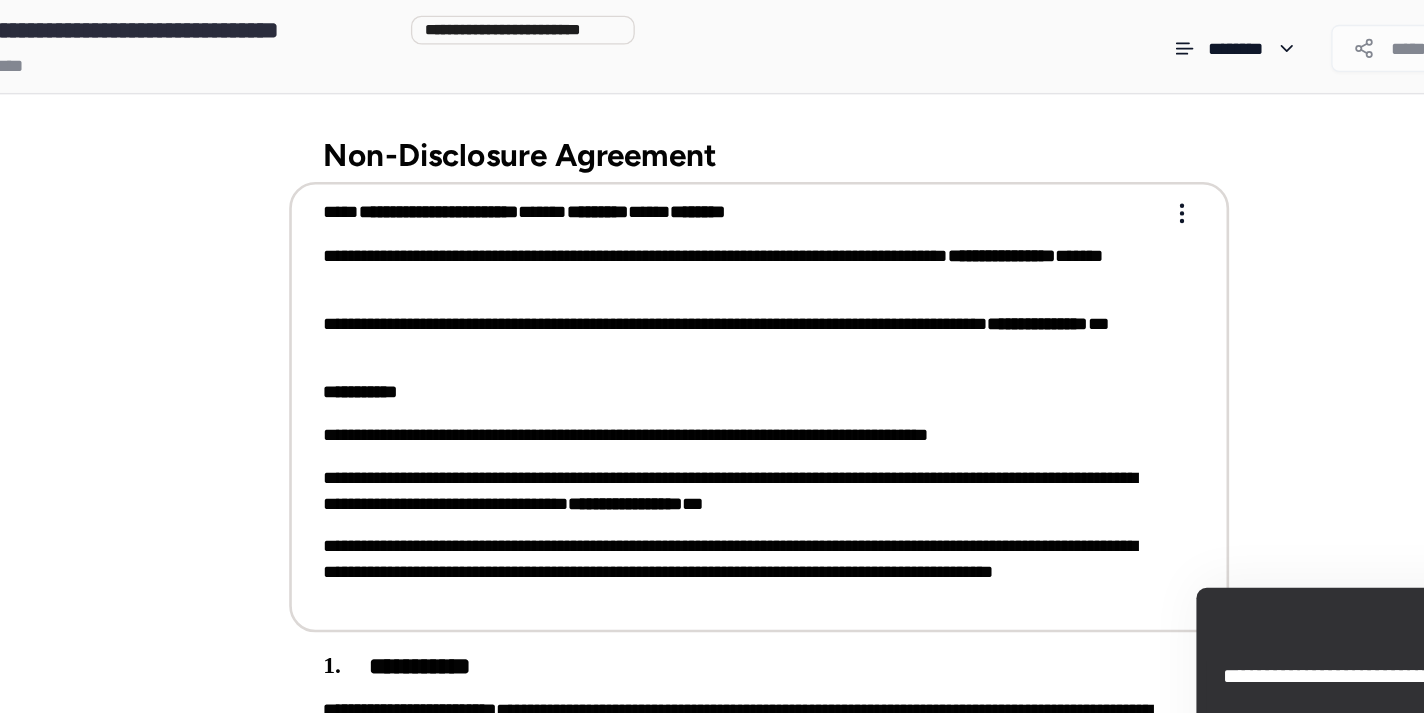 scroll, scrollTop: 0, scrollLeft: 0, axis: both 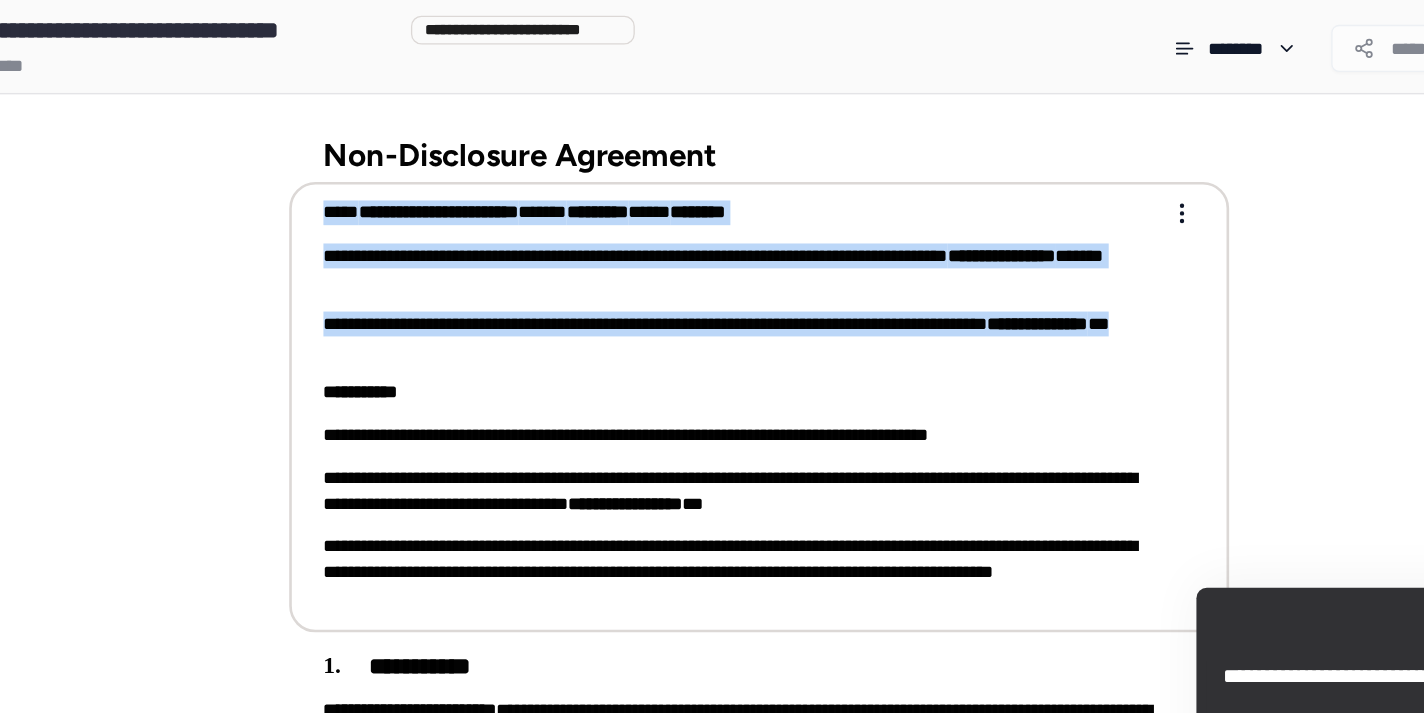 drag, startPoint x: 818, startPoint y: 258, endPoint x: 833, endPoint y: 127, distance: 131.85599 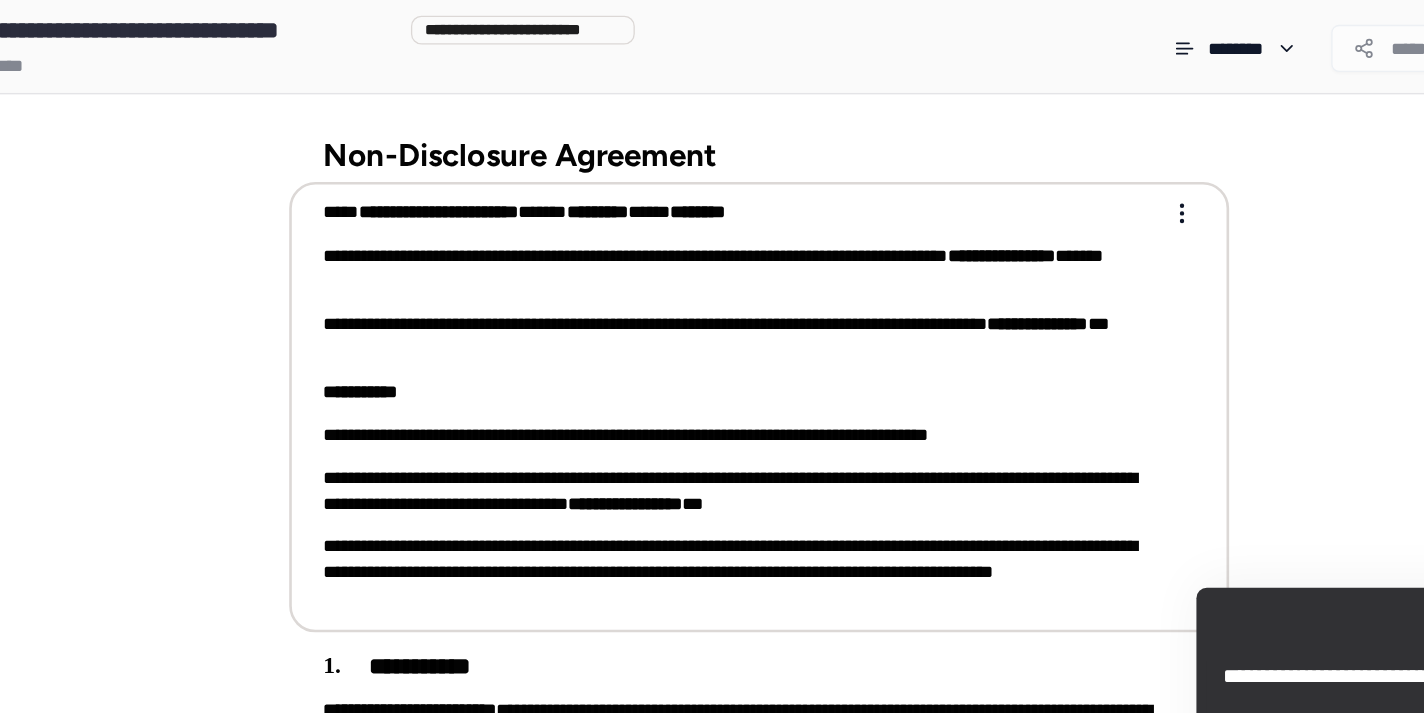click on "**********" at bounding box center [708, 309] 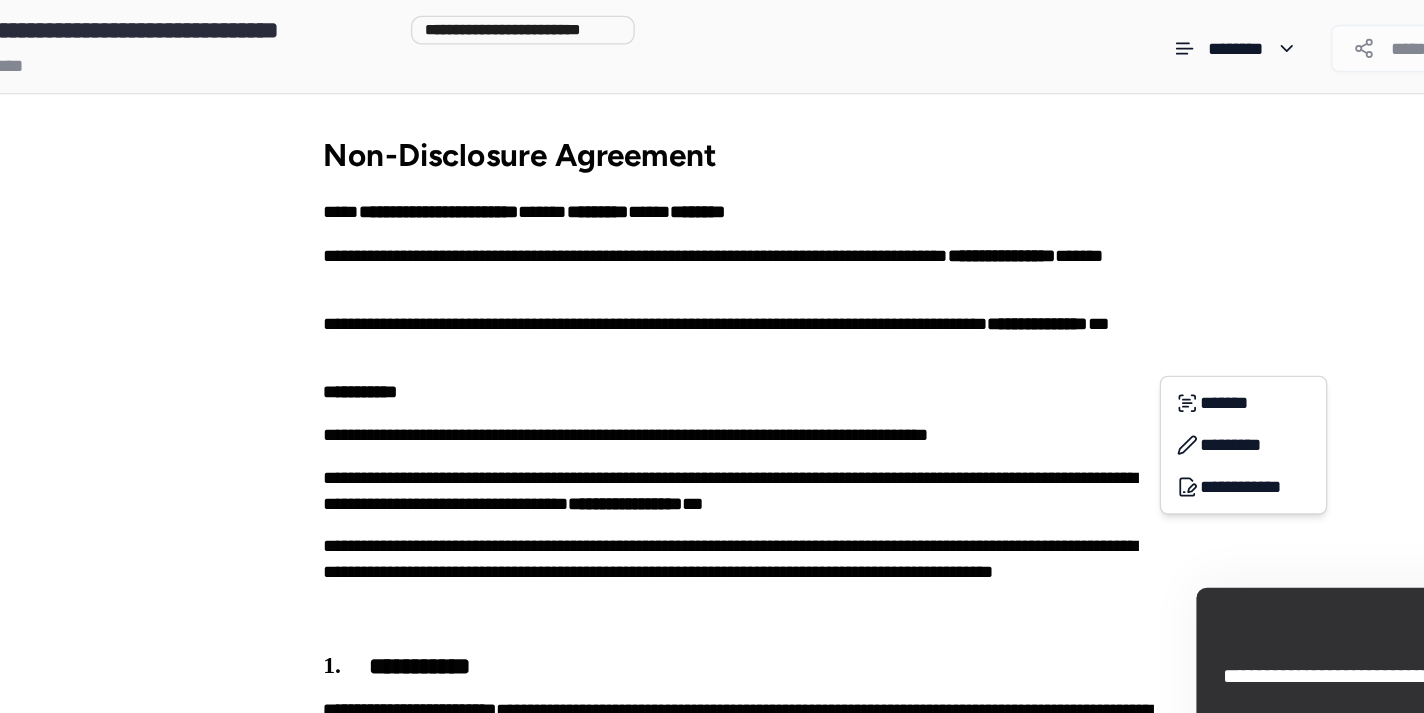 click on "**********" at bounding box center [712, 1318] 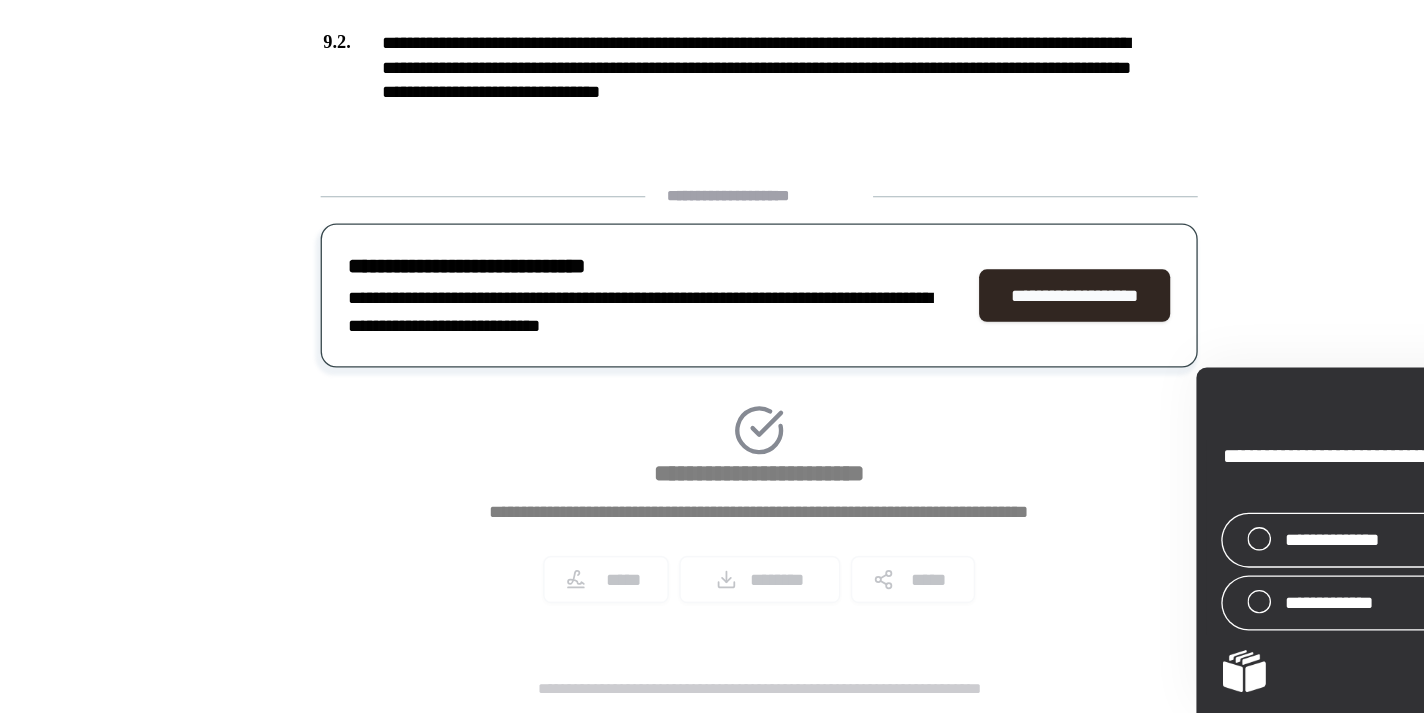 scroll, scrollTop: 1924, scrollLeft: 0, axis: vertical 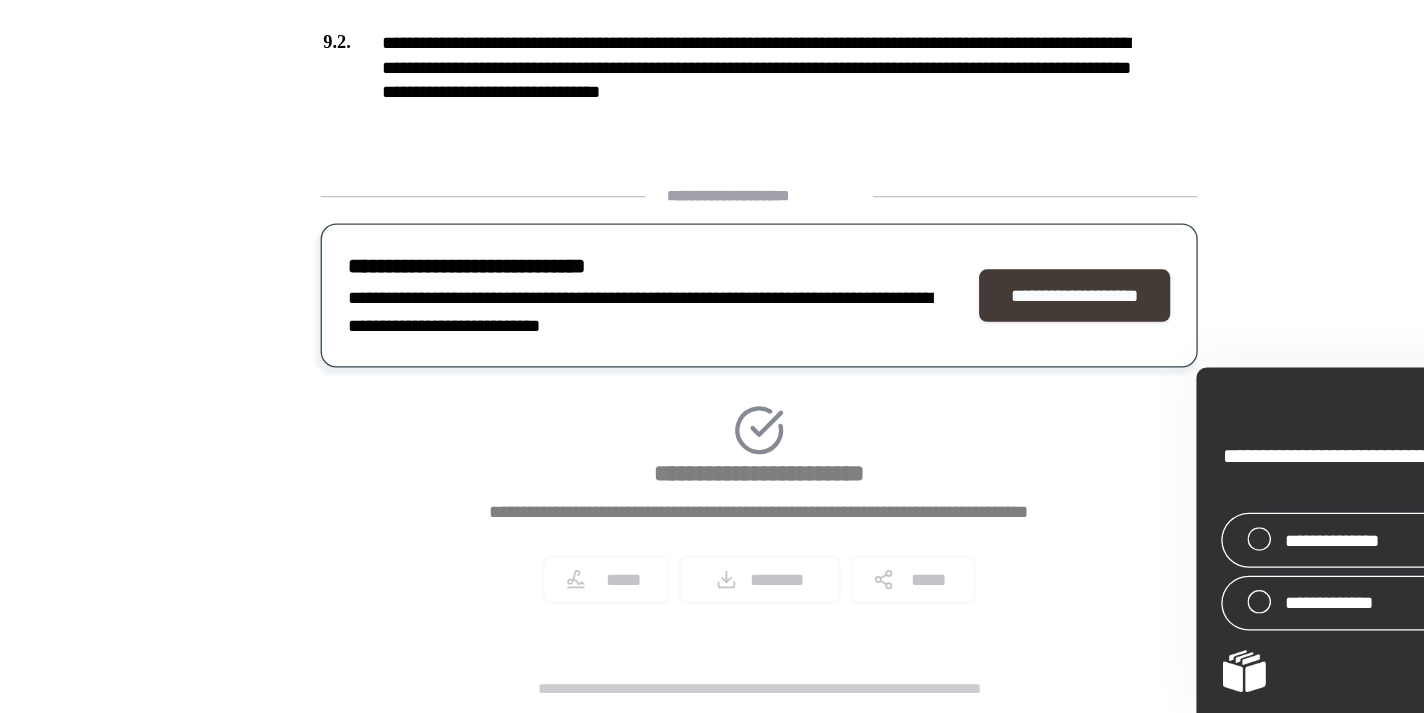 click on "**********" at bounding box center [963, 394] 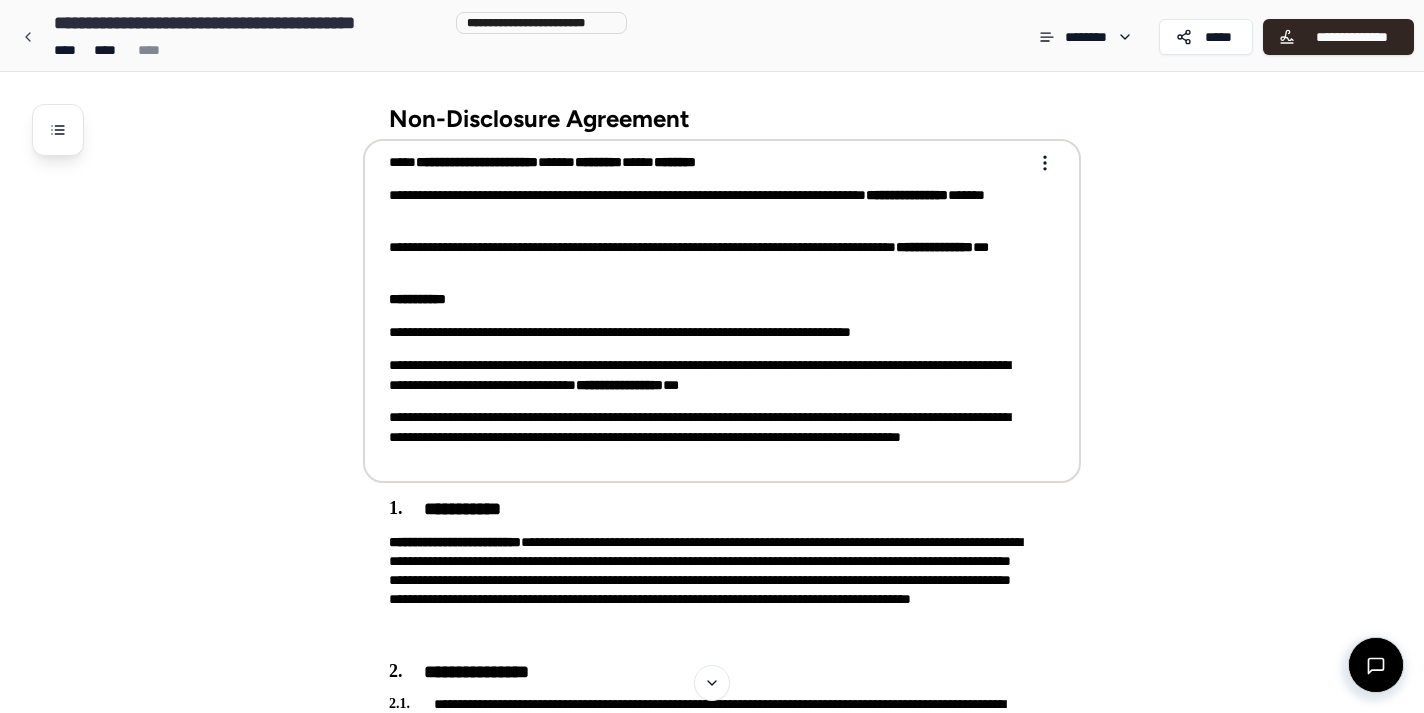 scroll, scrollTop: 1166, scrollLeft: 0, axis: vertical 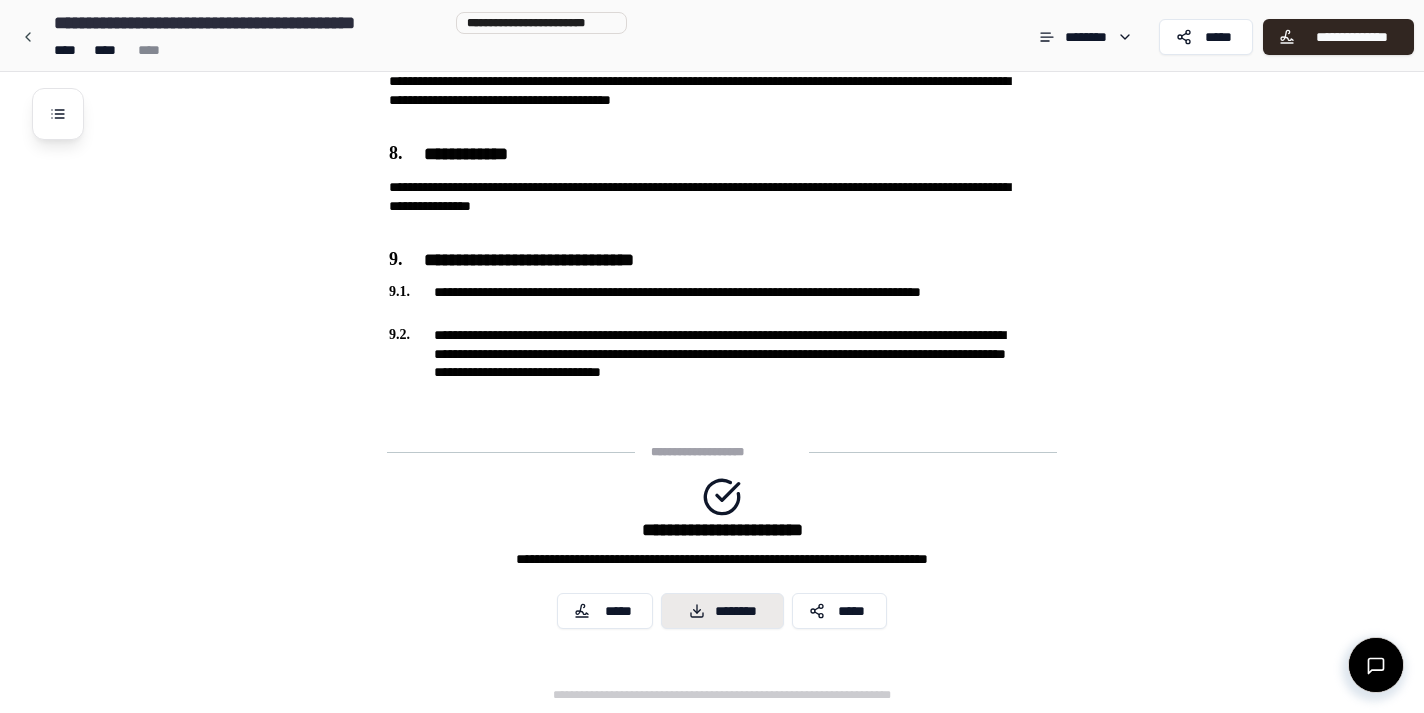click on "********" at bounding box center [722, 611] 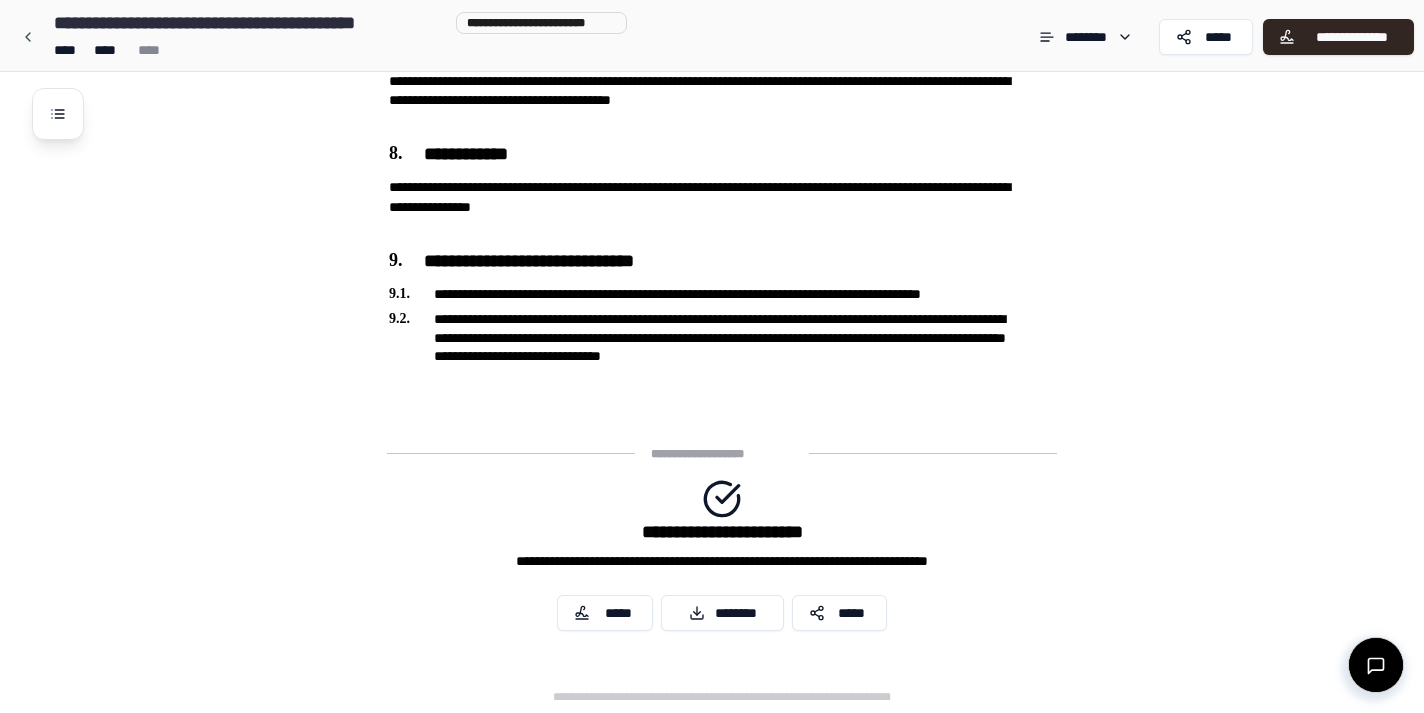 scroll, scrollTop: 1790, scrollLeft: 0, axis: vertical 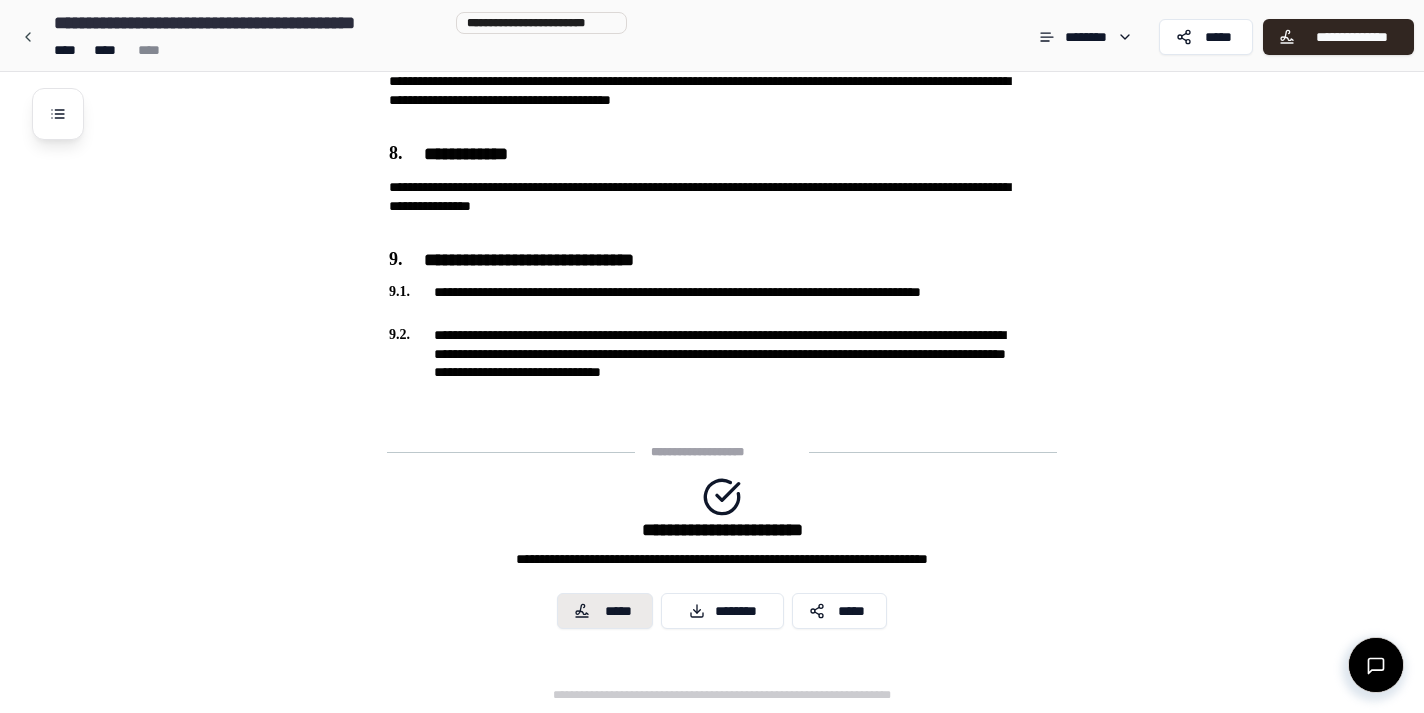click on "*****" at bounding box center (605, 611) 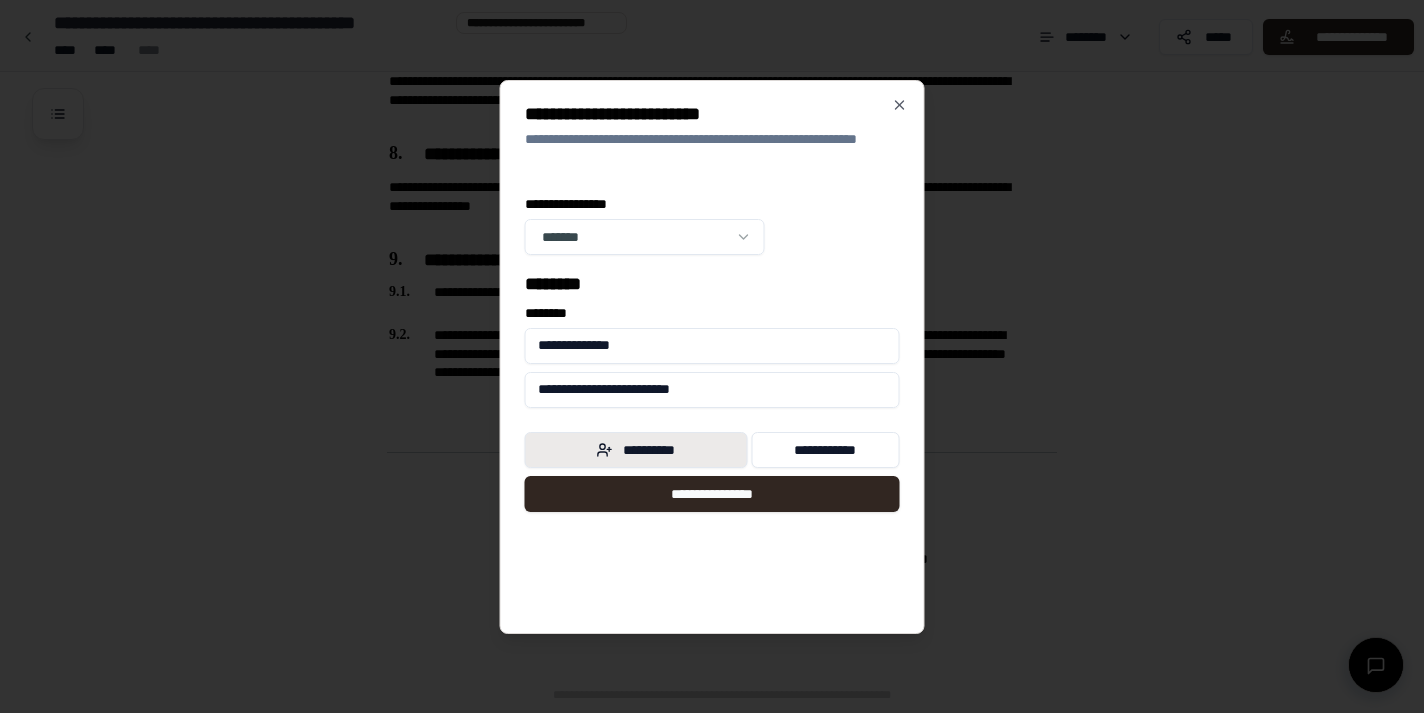 click on "**********" at bounding box center [636, 450] 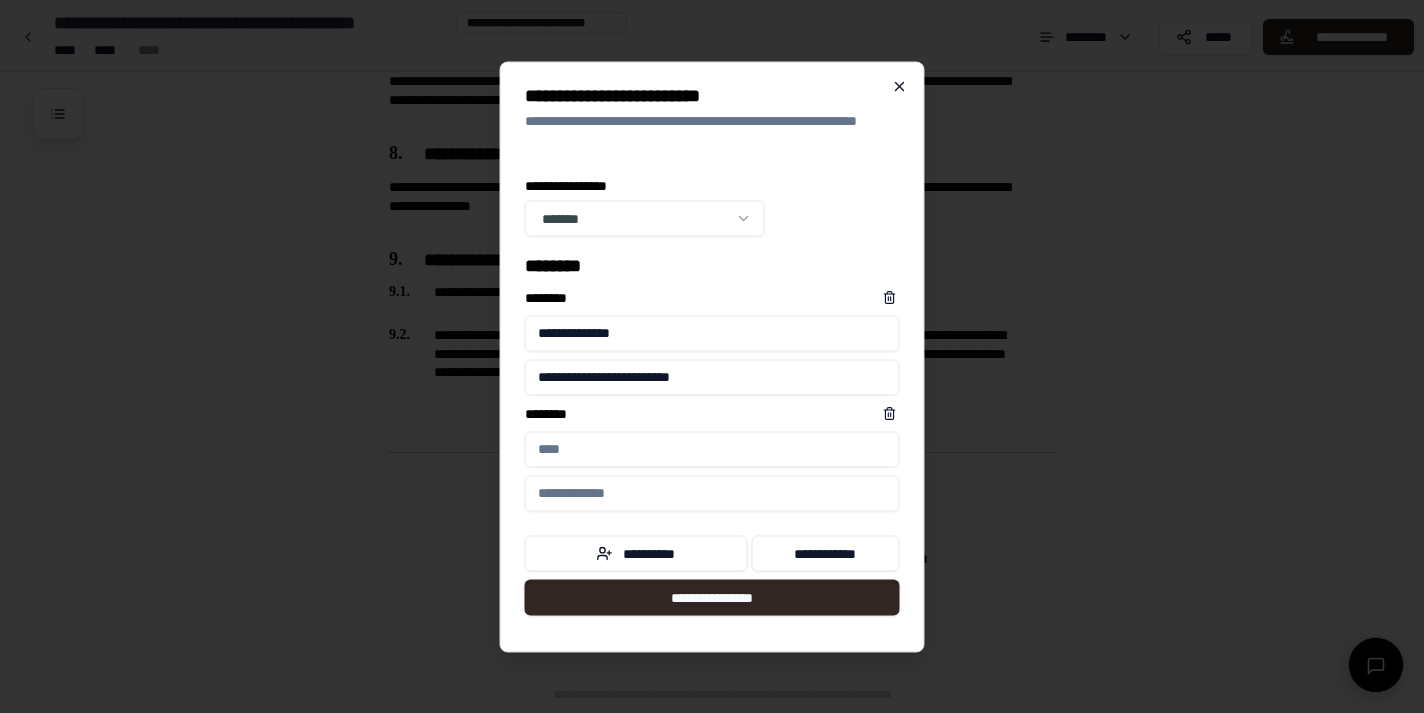 click 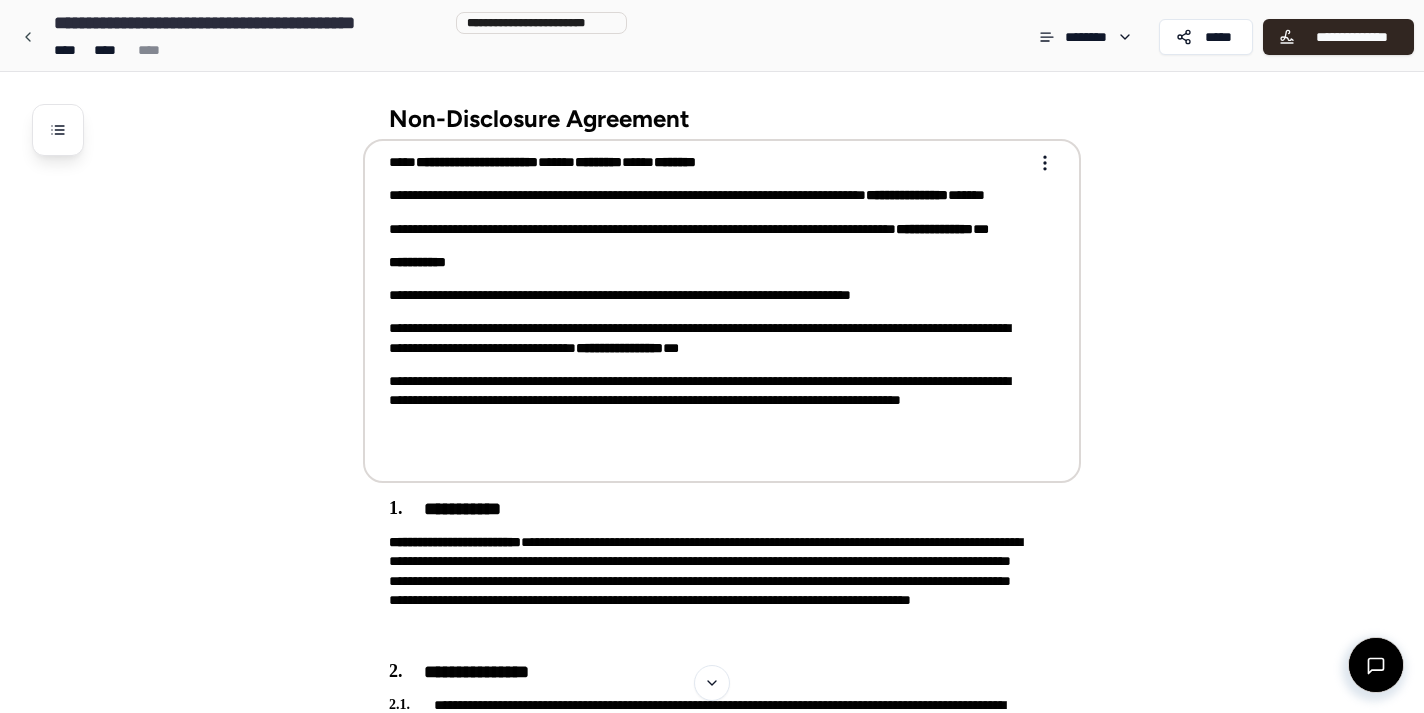 scroll, scrollTop: 0, scrollLeft: 0, axis: both 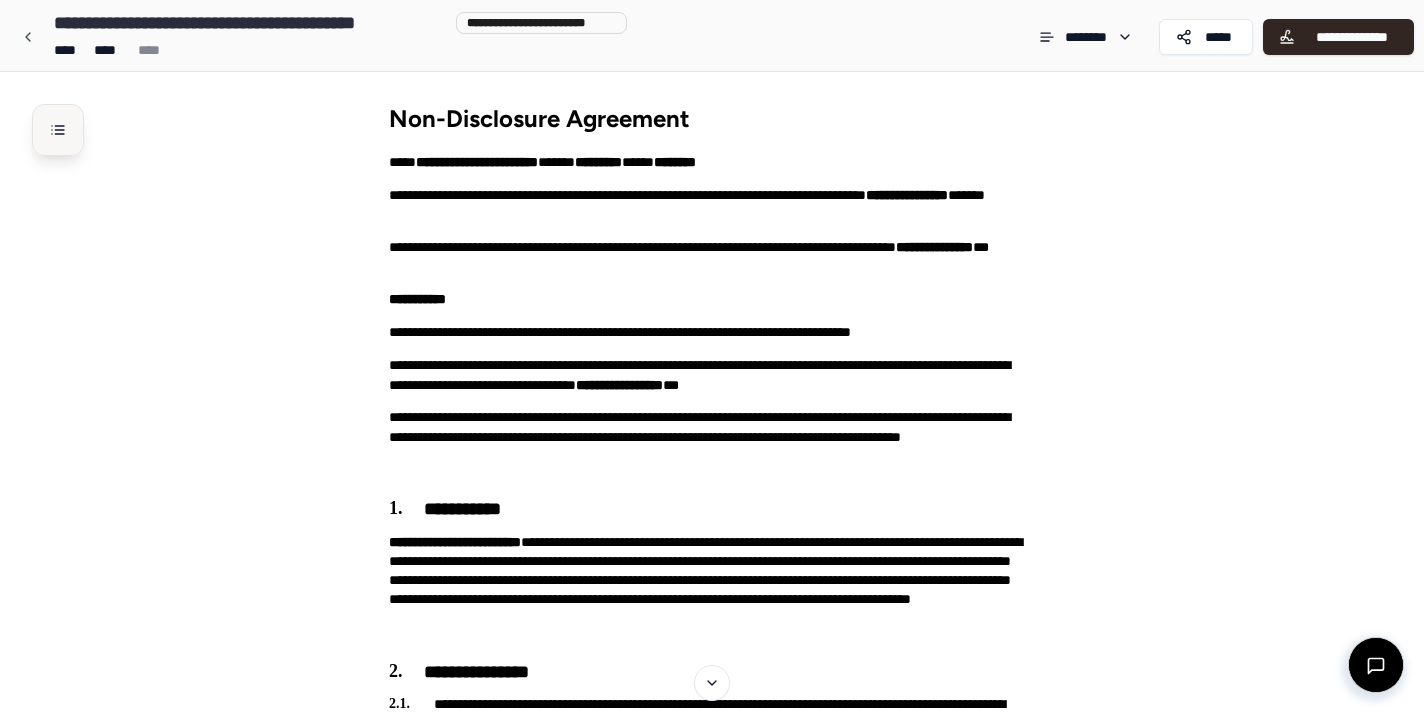 click at bounding box center [58, 130] 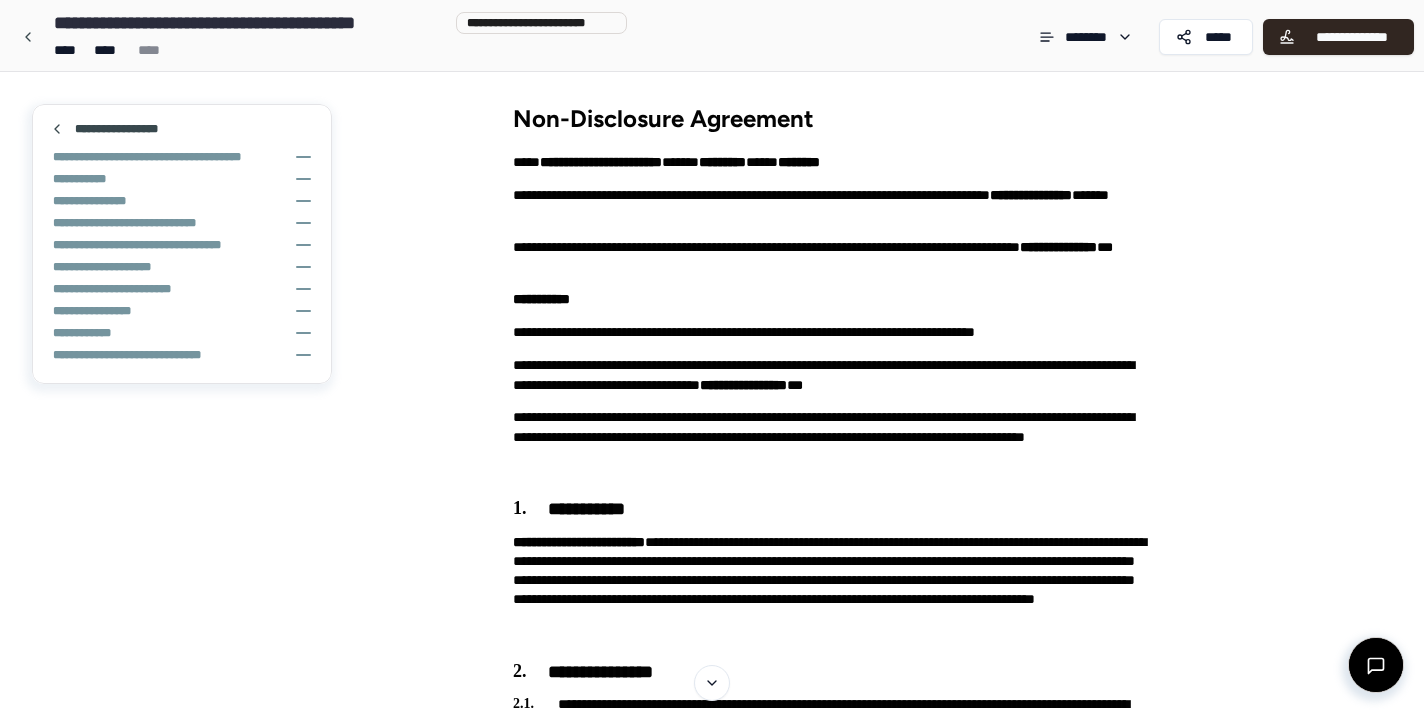 click on "**********" at bounding box center (712, 1287) 